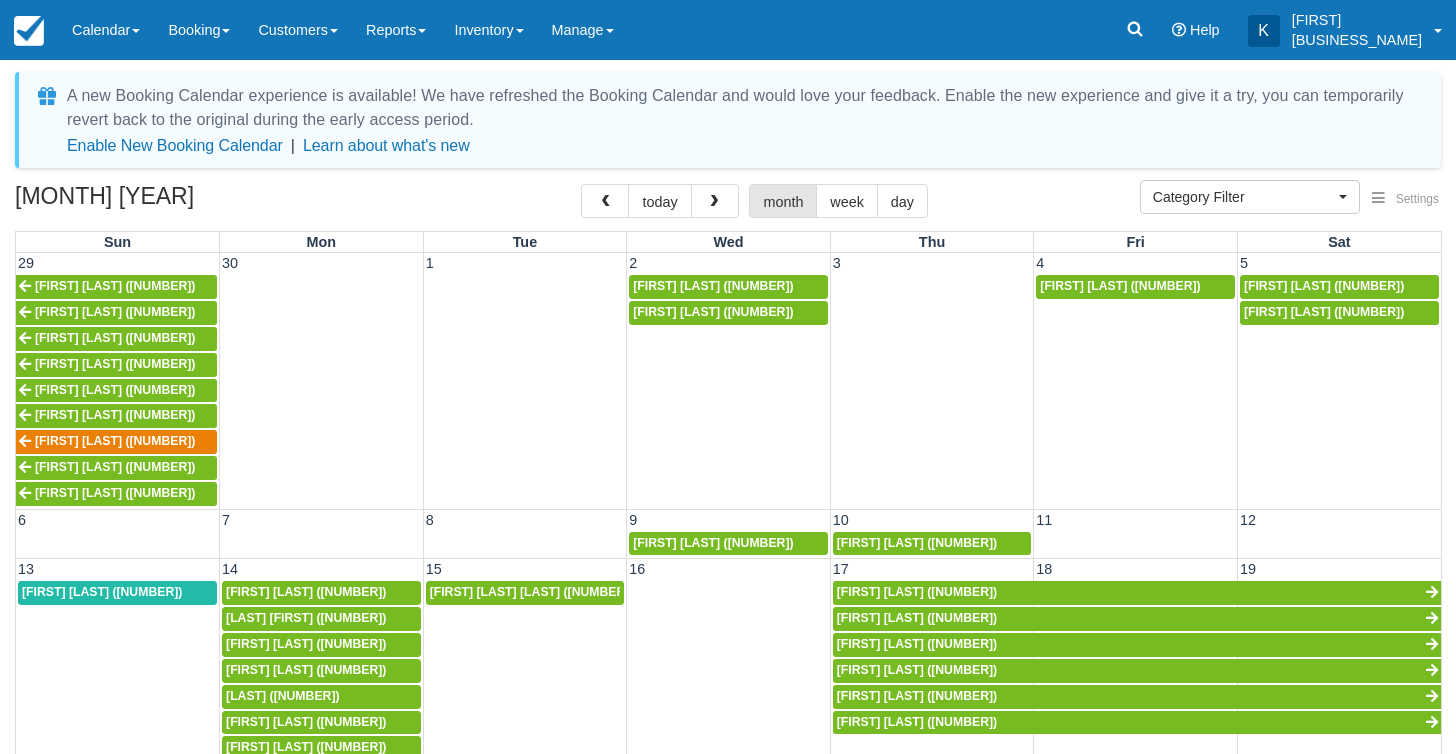 select 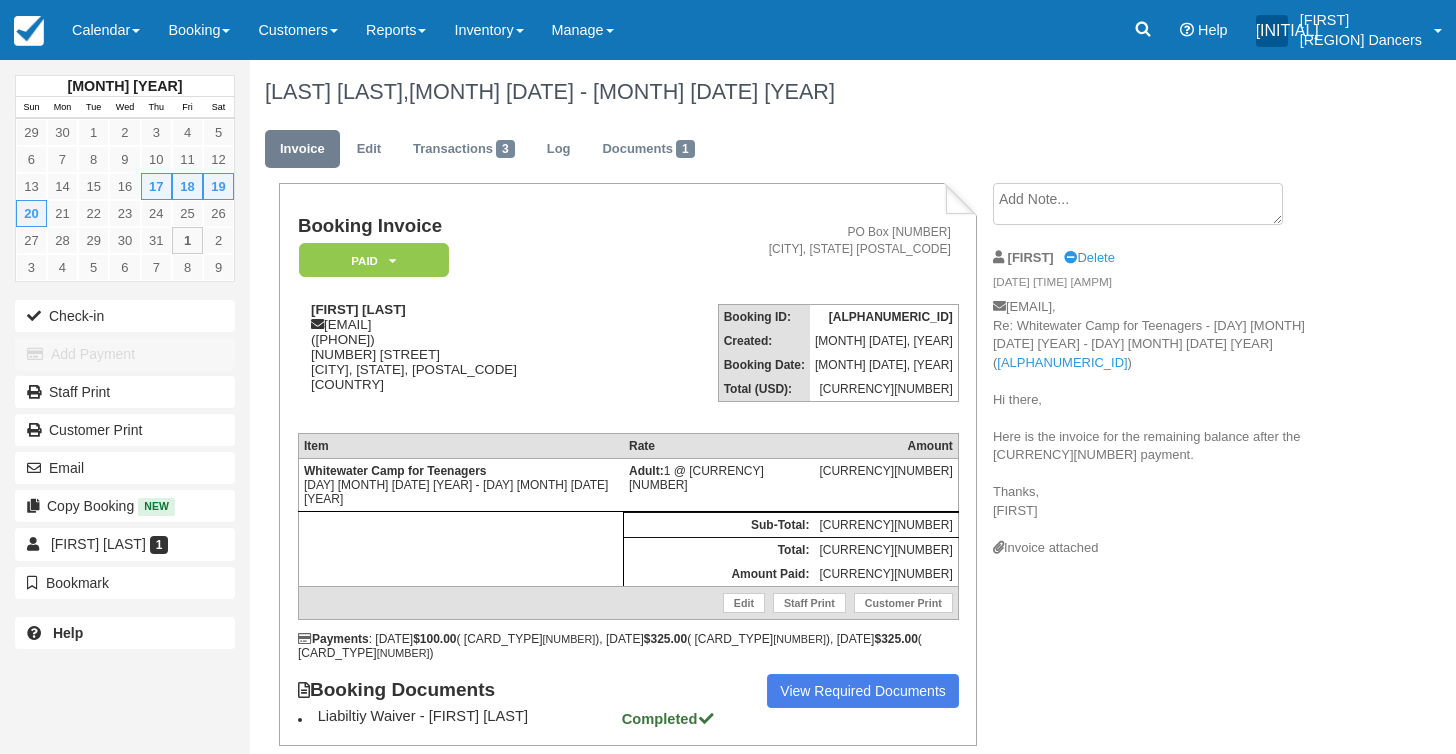scroll, scrollTop: 0, scrollLeft: 0, axis: both 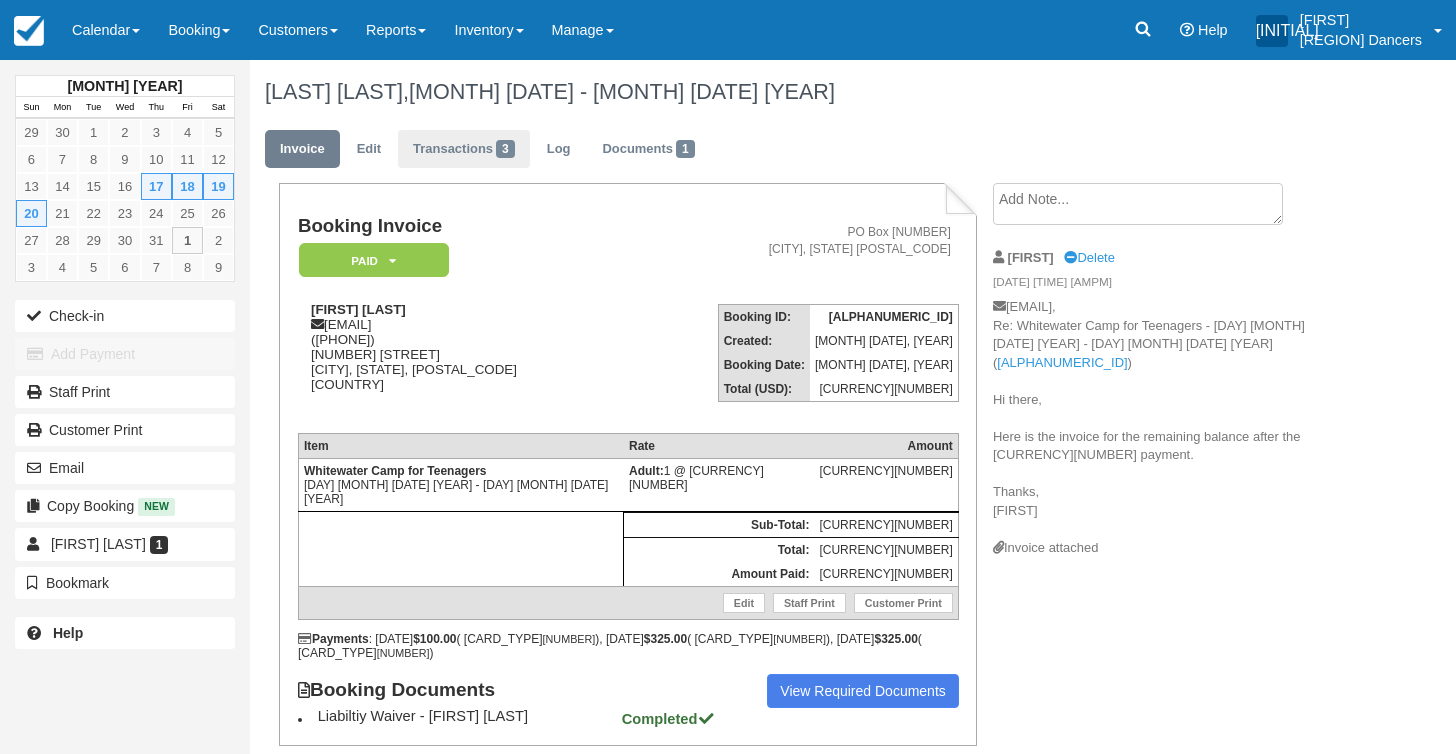 click on "Transactions  3" at bounding box center [464, 149] 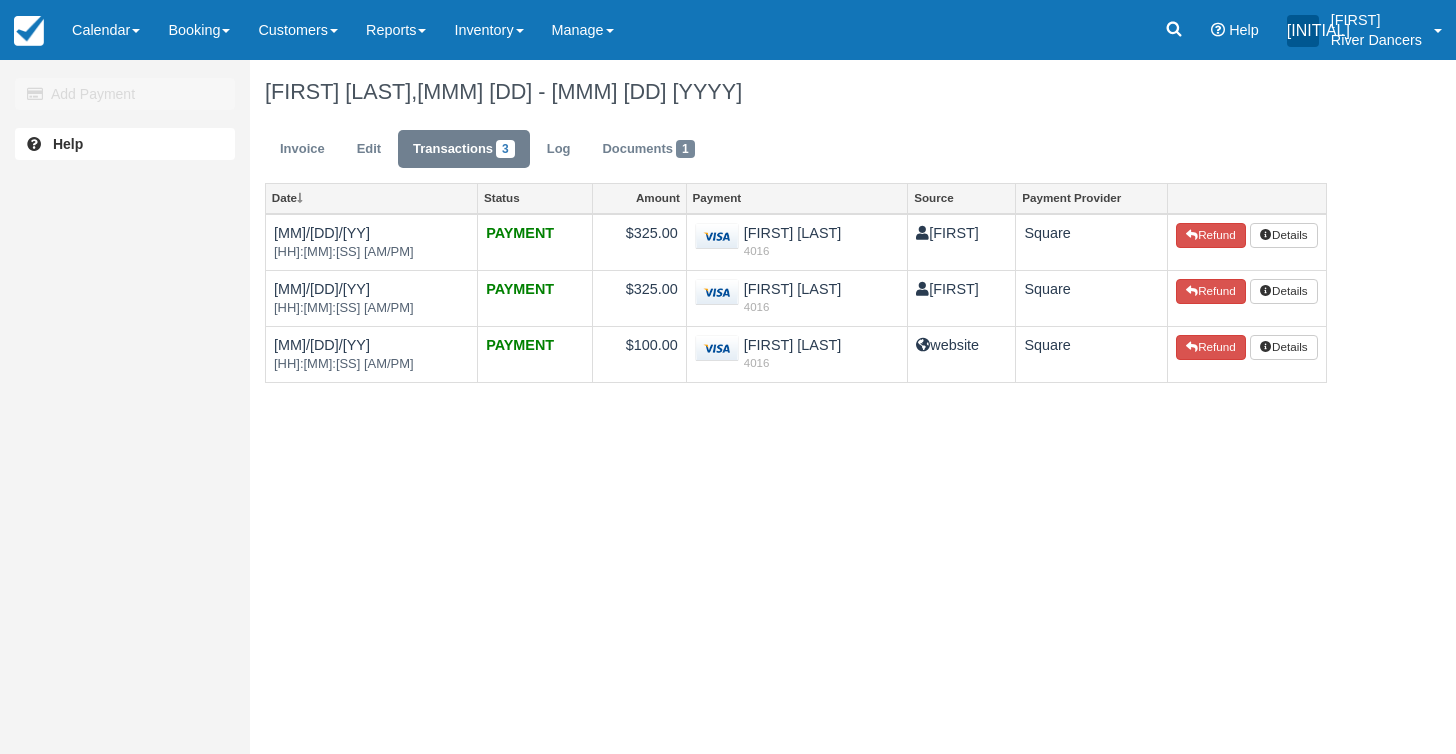 scroll, scrollTop: 0, scrollLeft: 0, axis: both 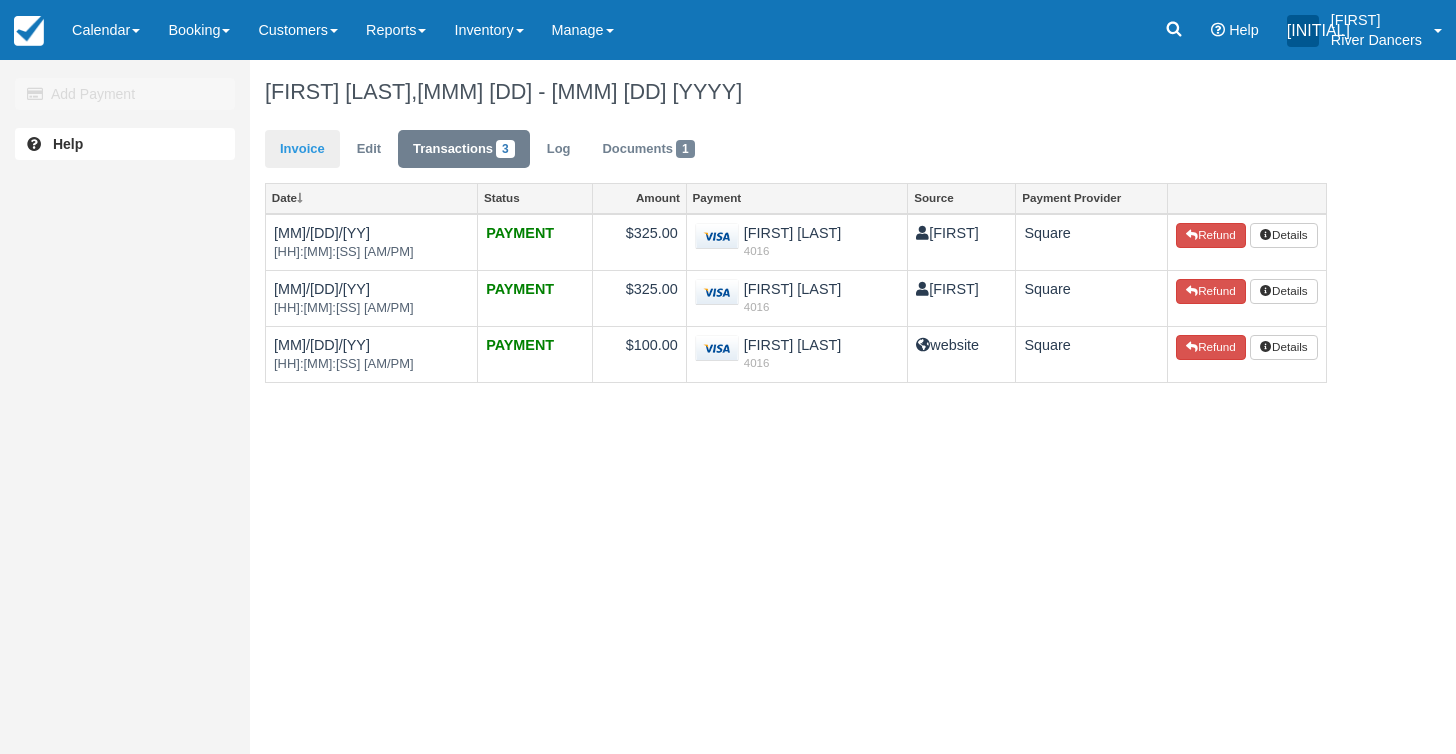 click on "Invoice" at bounding box center [302, 149] 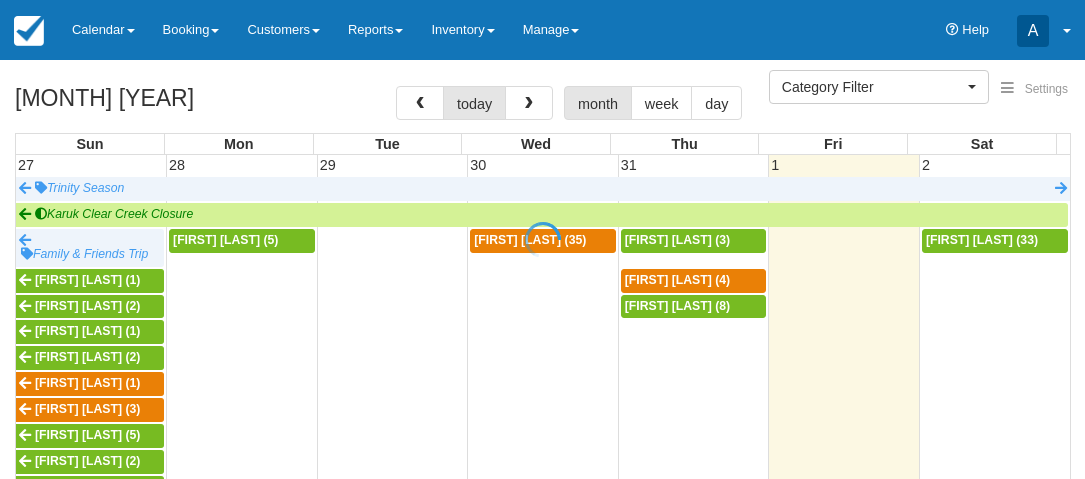 select 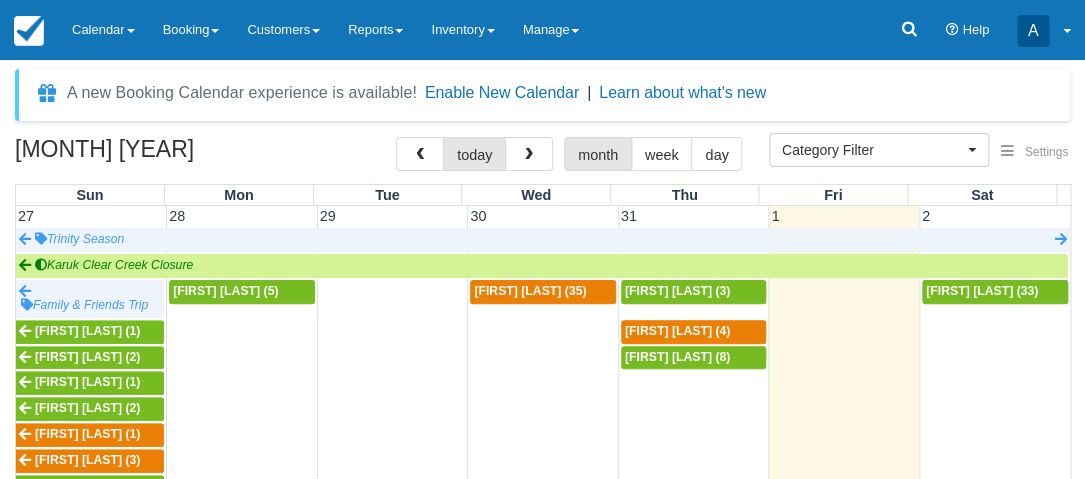 scroll, scrollTop: 0, scrollLeft: 0, axis: both 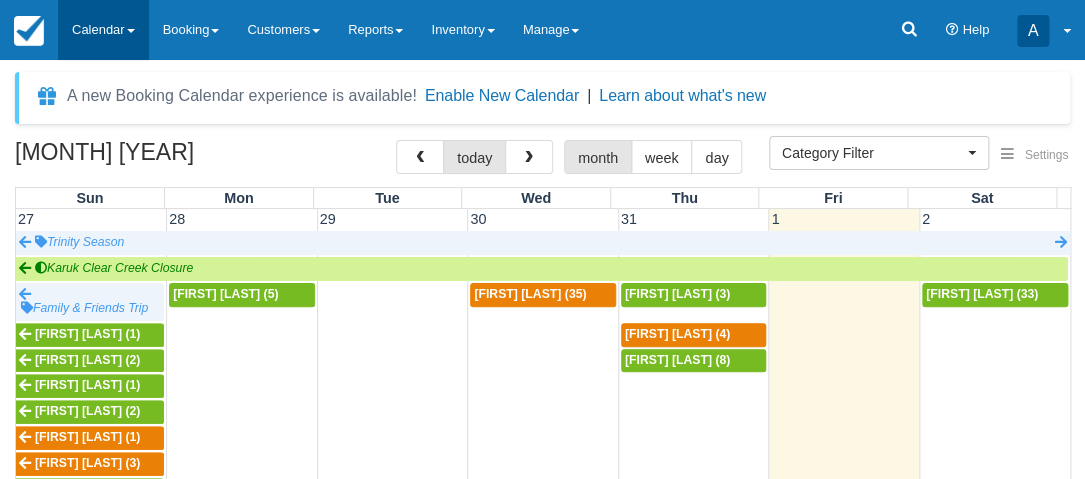 click on "Calendar" at bounding box center (103, 30) 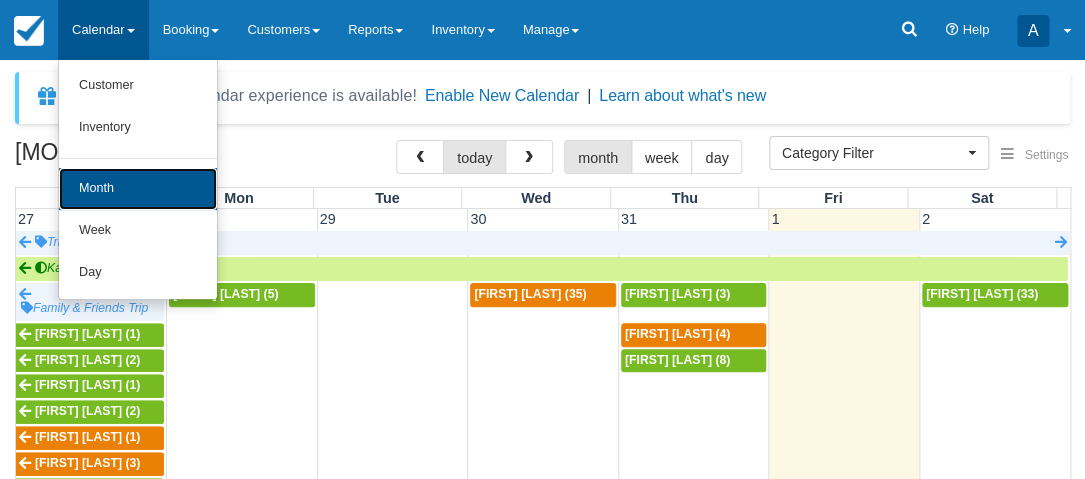 click on "Month" at bounding box center [138, 189] 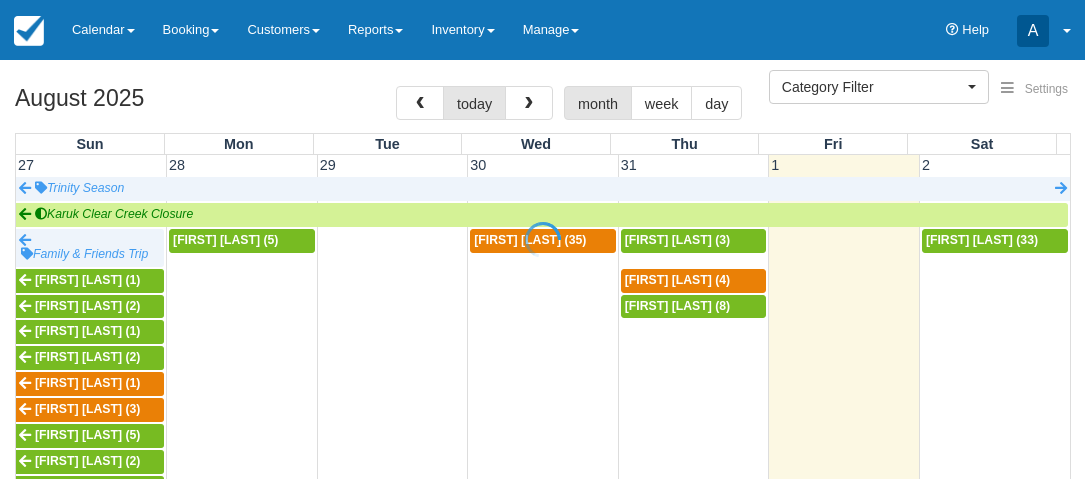 select 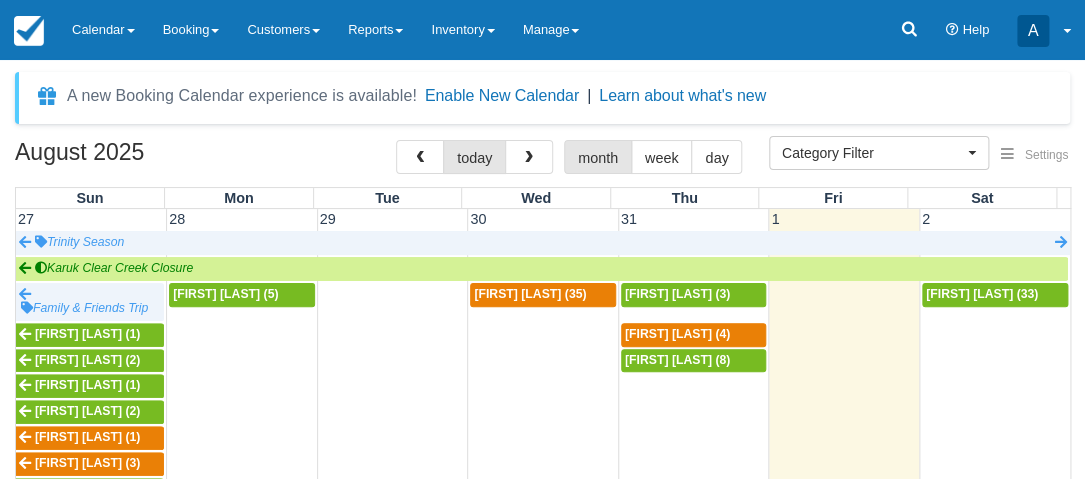 scroll, scrollTop: 172, scrollLeft: 0, axis: vertical 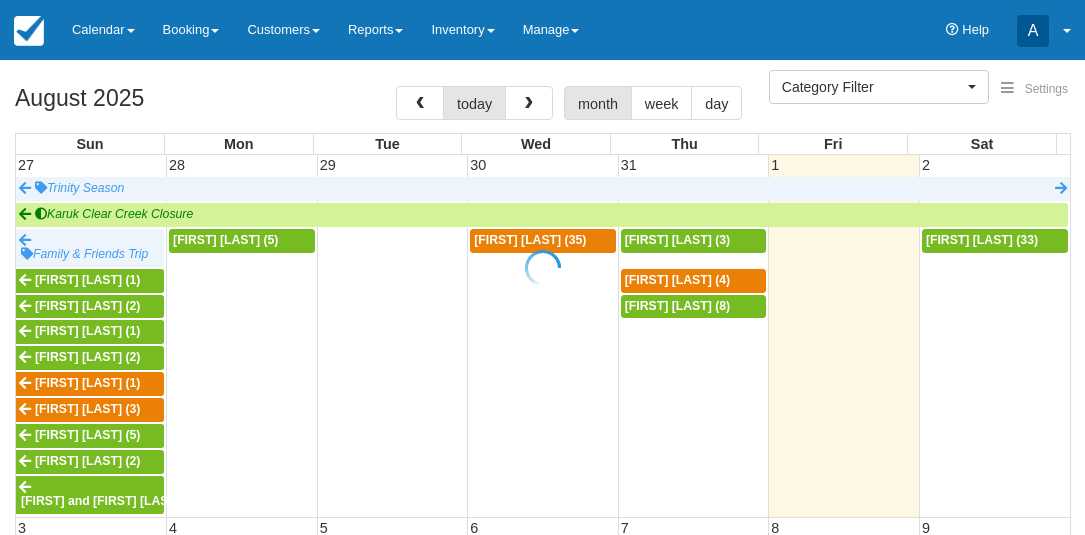 select 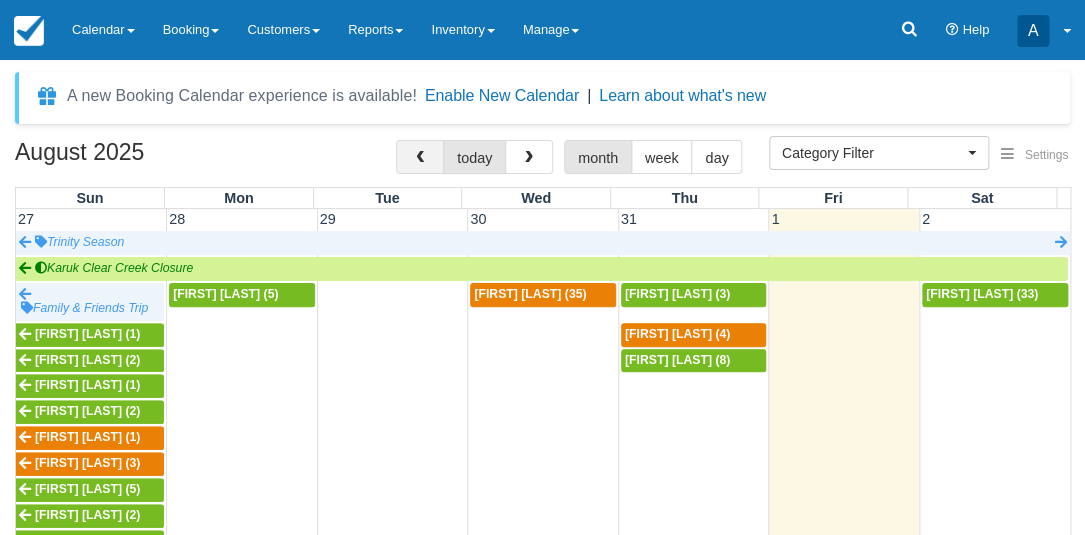 click at bounding box center [420, 158] 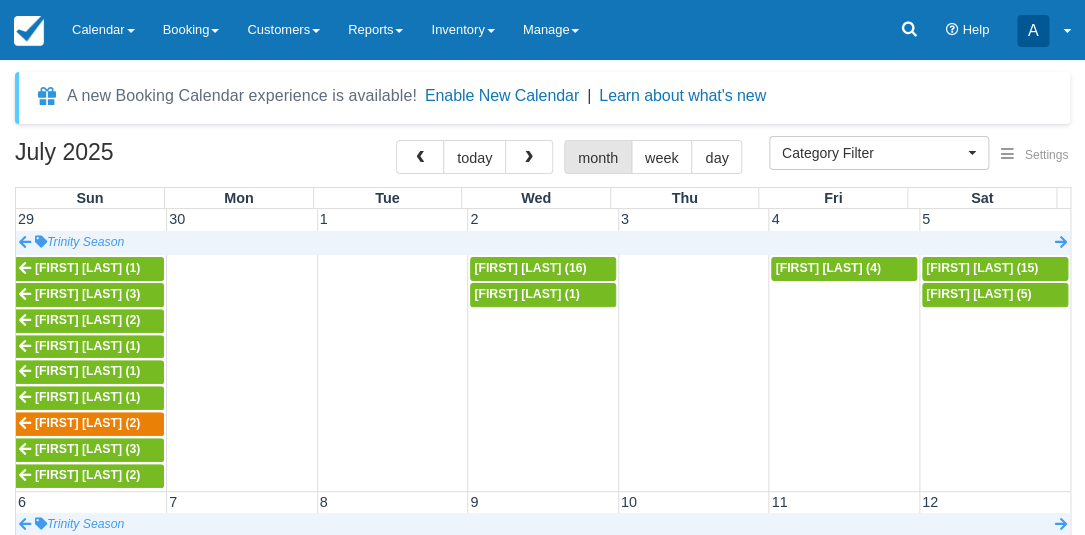 scroll, scrollTop: 344, scrollLeft: 0, axis: vertical 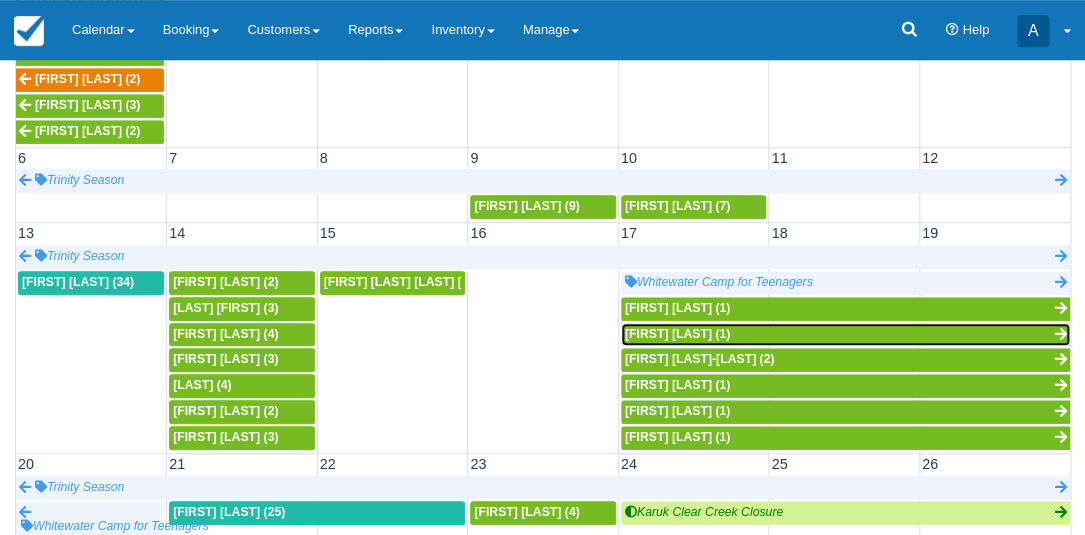 click on "Cooper Coralle (1)" at bounding box center (845, 335) 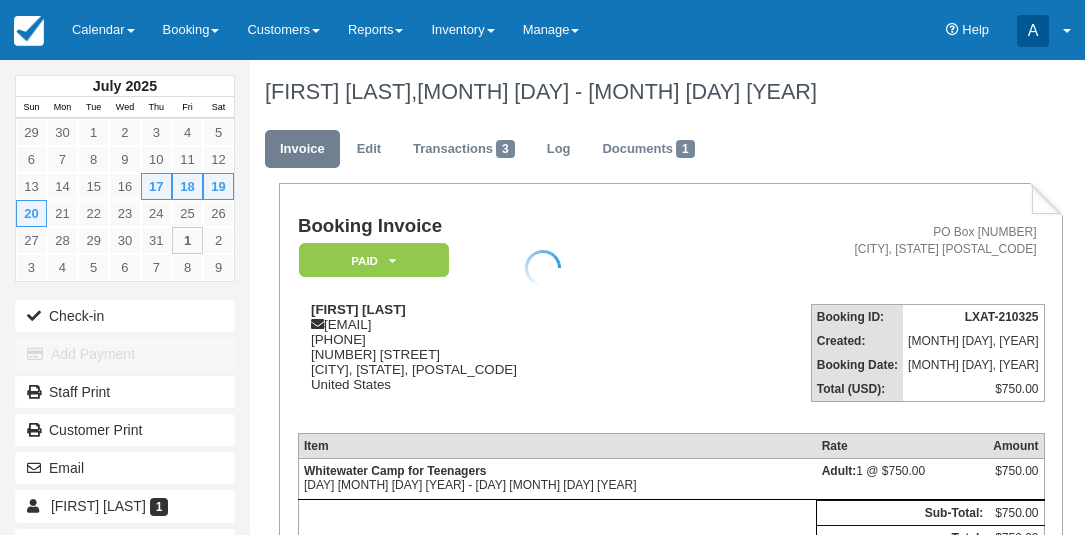 scroll, scrollTop: 0, scrollLeft: 0, axis: both 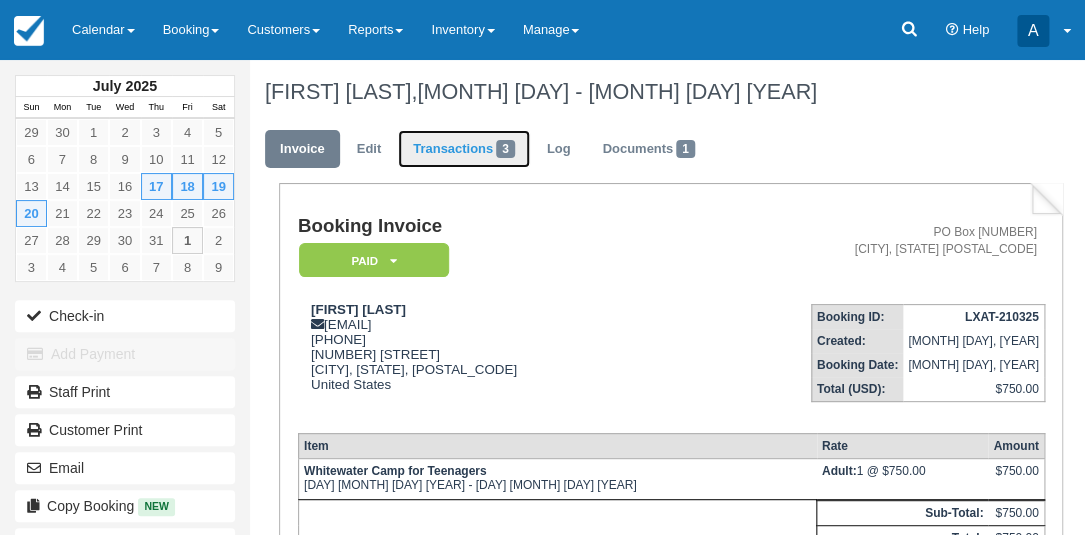 click on "Transactions  3" at bounding box center (464, 149) 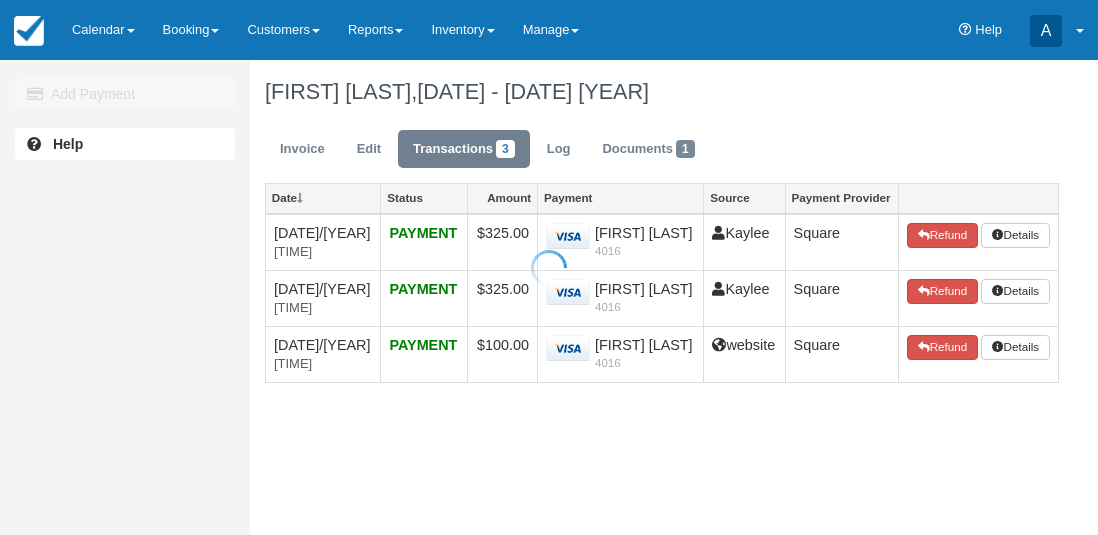 scroll, scrollTop: 0, scrollLeft: 0, axis: both 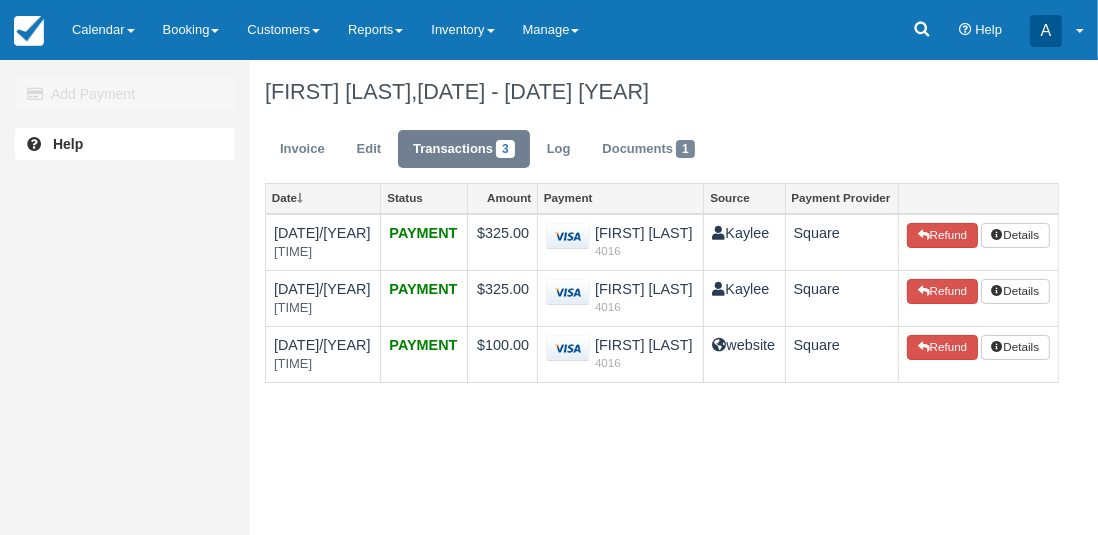 click on "Add Payment
Help
[FIRST] [LAST],  [DATE] - [DATE] [YEAR]
Invoice
Edit
Transactions  3
Log
Documents  1
Date Status Amount Payment Source Payment Provider
[DATE]/[YEAR] [TIME] PAYMENT $325.00  [FIRST] [LAST] [CARD_LAST_FOUR]  [LOCATION]
Refund  	  Details
[DATE]/[YEAR] [TIME] PAYMENT $325.00  [FIRST] [LAST] [CARD_LAST_FOUR]  [LOCATION]
Refund  	  Details
[DATE]/[YEAR] [TIME] PAYMENT $100.00  [FIRST] [LAST] [CARD_LAST_FOUR]  [LOCATION]
Refund  	  Details
×
Update POS Transaction
POS Type
POS - Cash     POS - Cash   POS - VISA   POS - MasterCard   POS - AMEX   POS - Credit   POS - Debit" at bounding box center [549, 297] 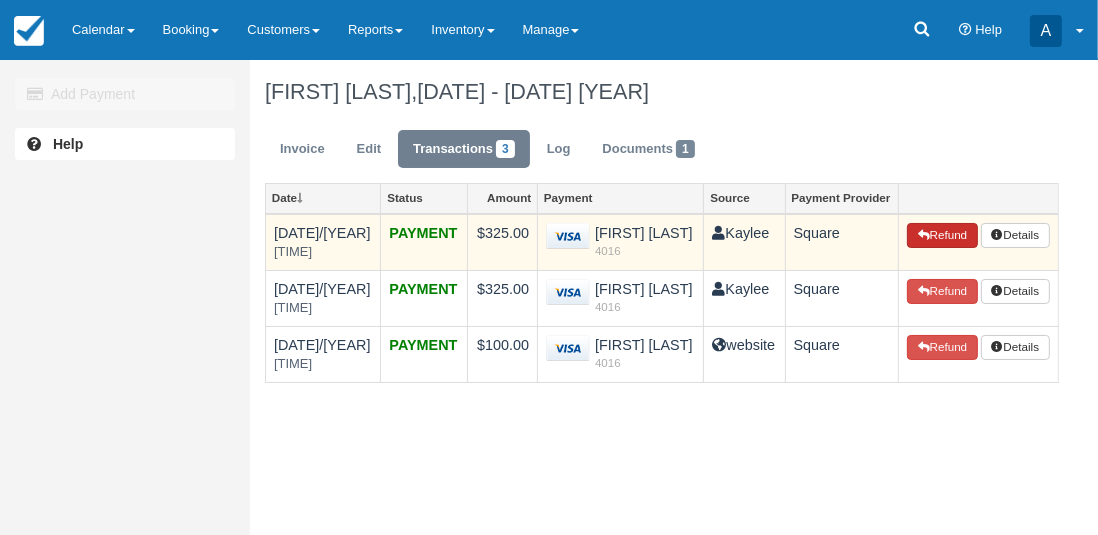 click on "Refund" at bounding box center [942, 236] 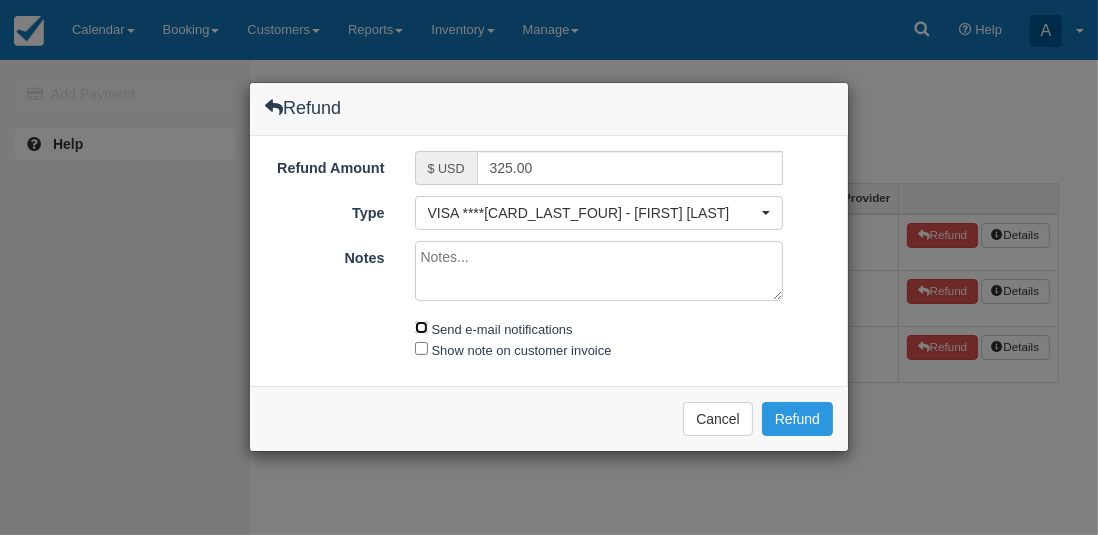 click on "Send e-mail notifications" at bounding box center [421, 327] 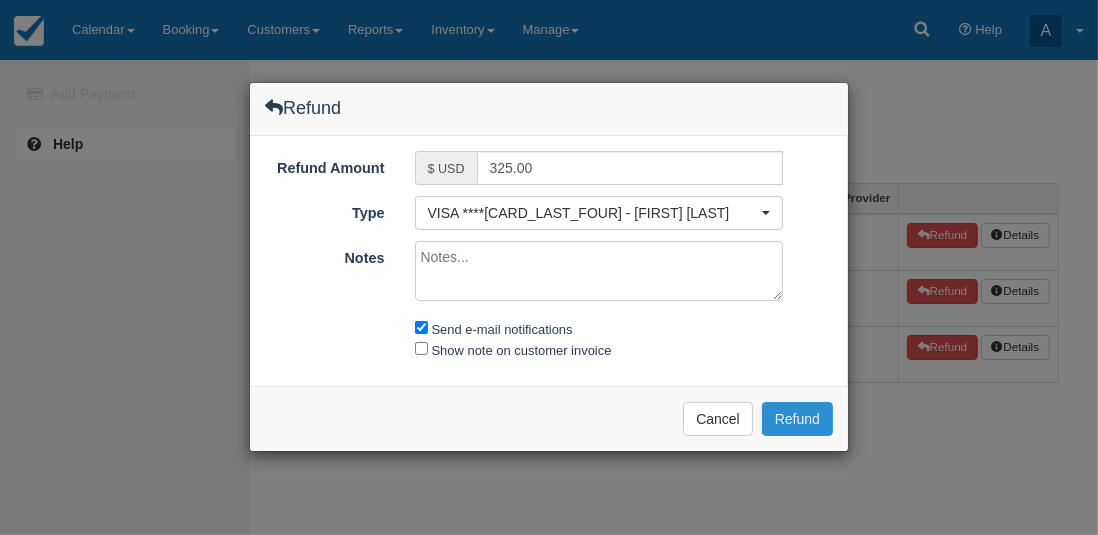 click on "Refund" at bounding box center [797, 419] 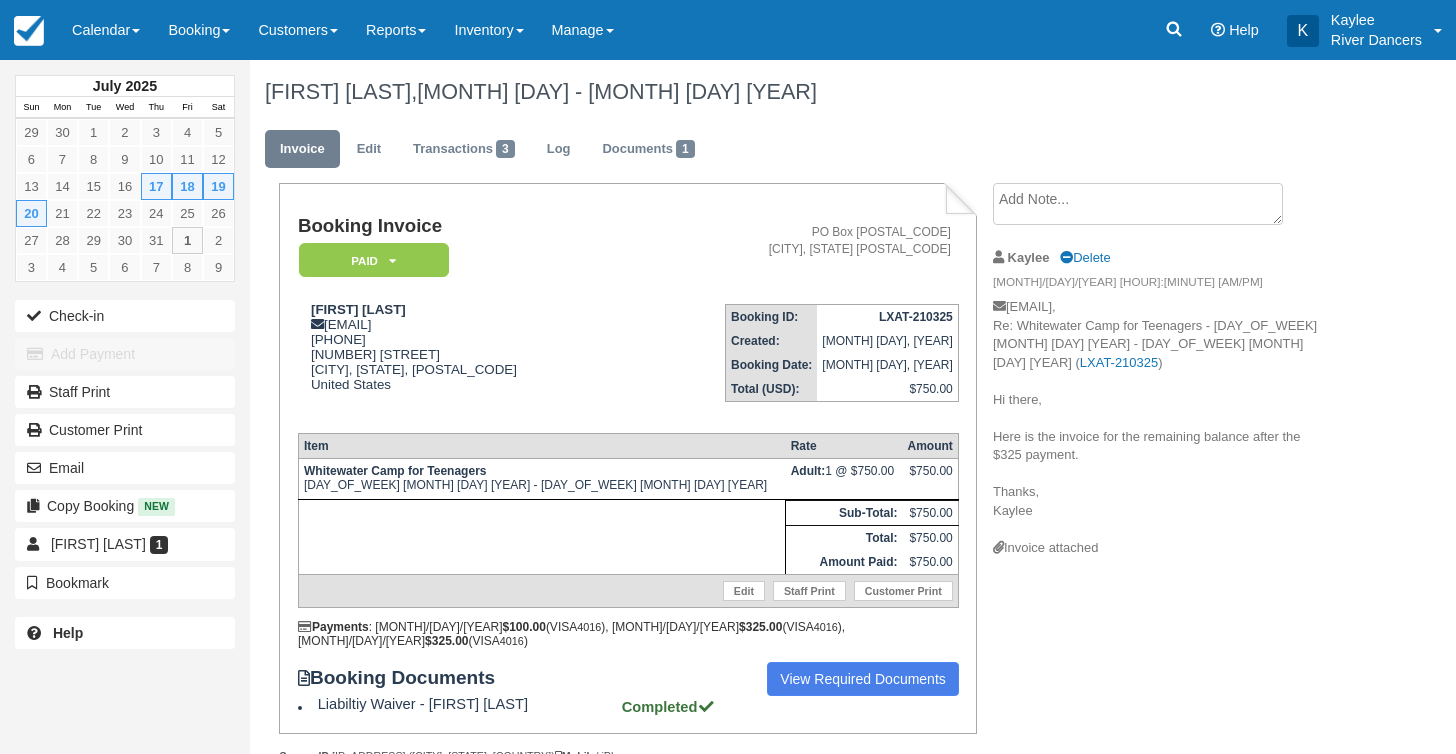 scroll, scrollTop: 0, scrollLeft: 0, axis: both 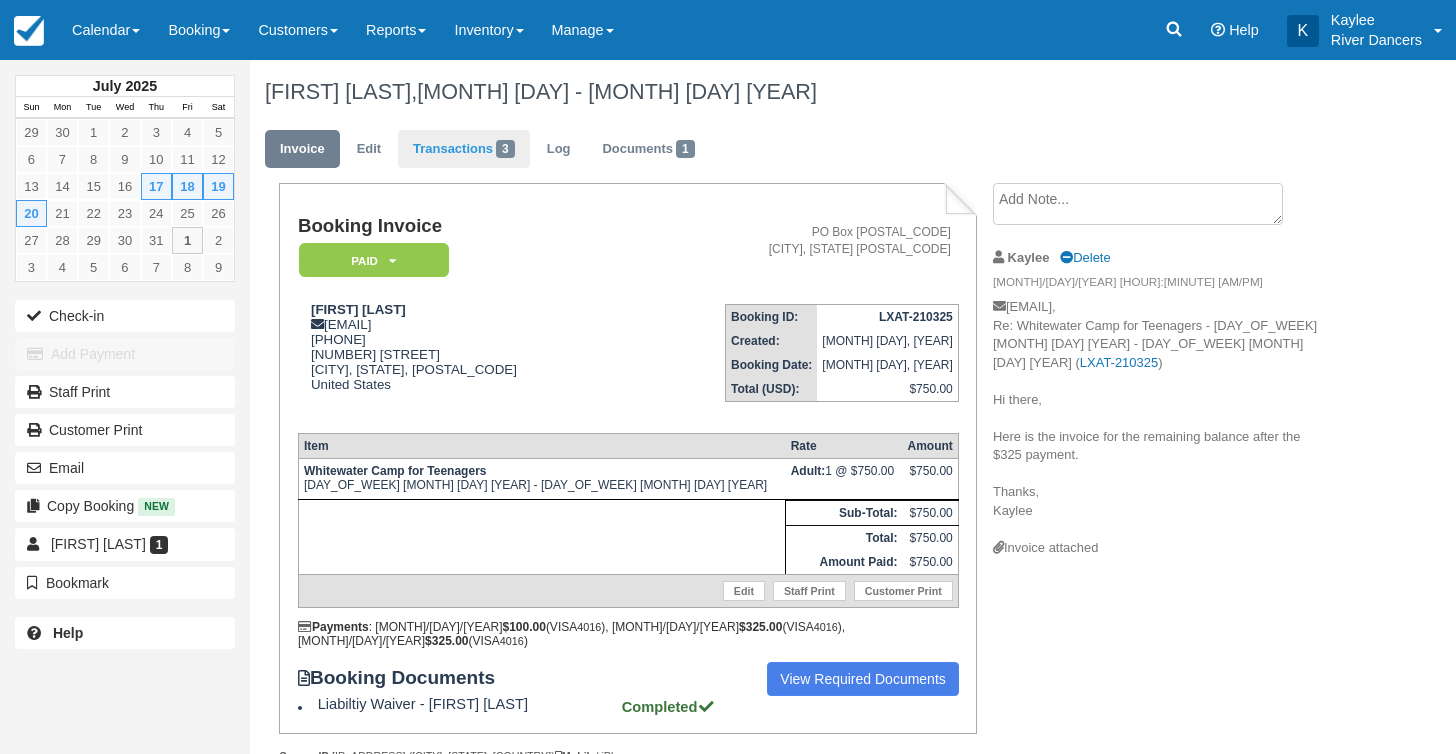 click on "Transactions  3" at bounding box center (464, 149) 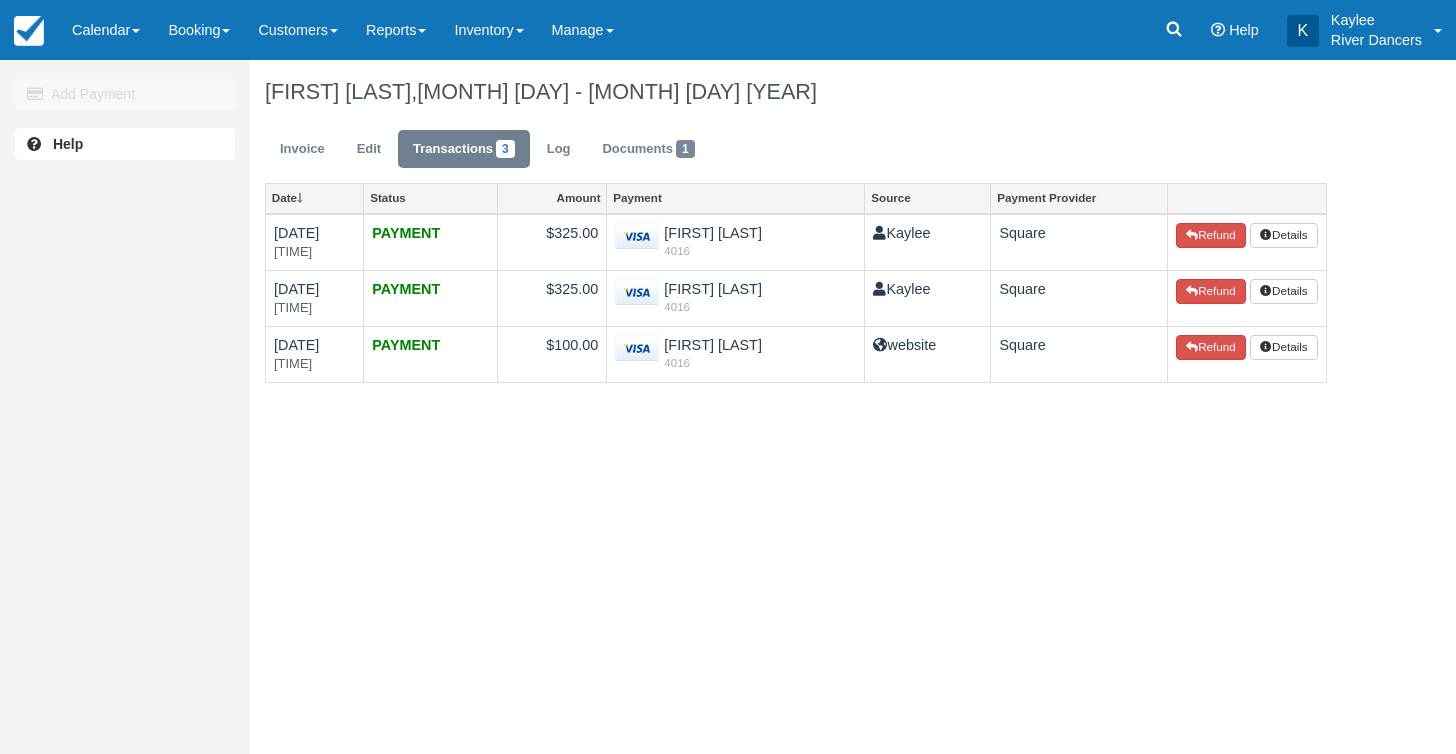 scroll, scrollTop: 0, scrollLeft: 0, axis: both 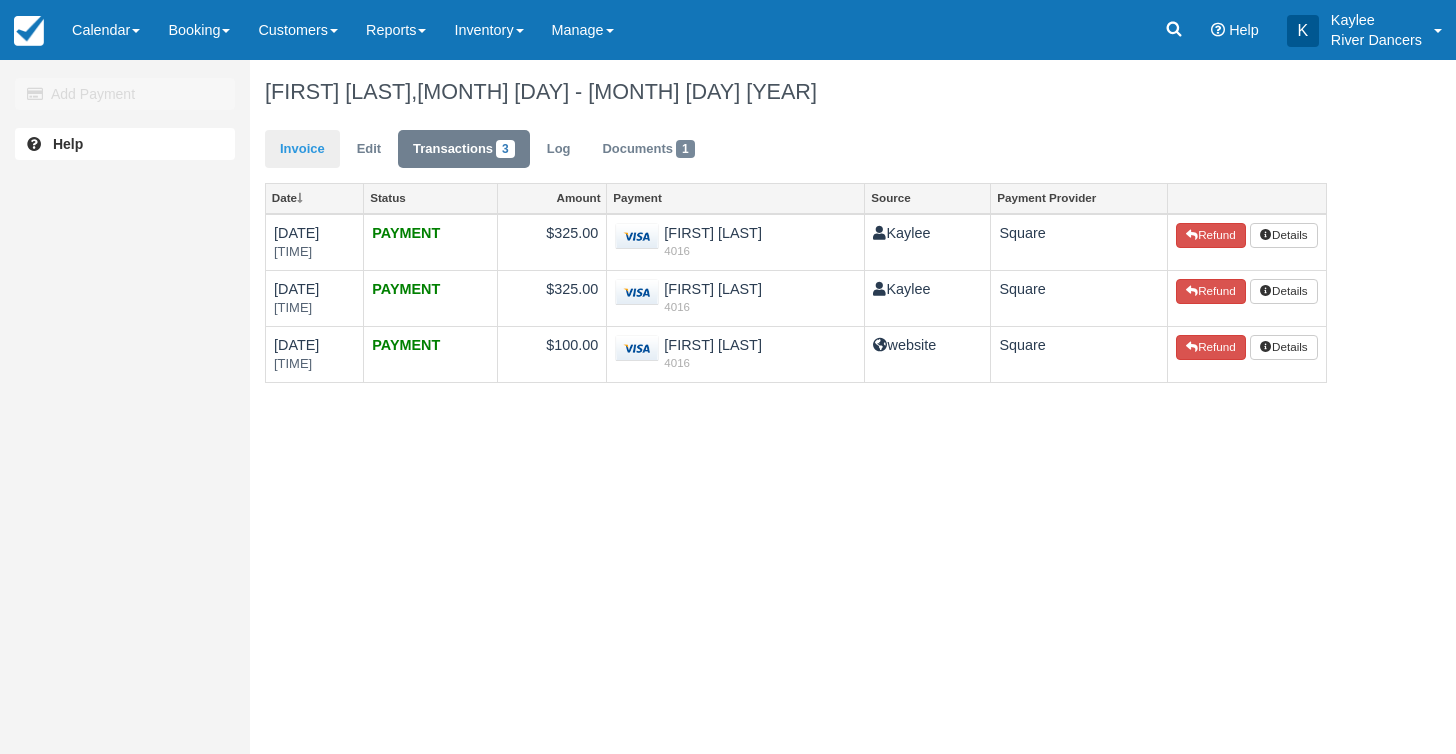 click on "Invoice" at bounding box center [302, 149] 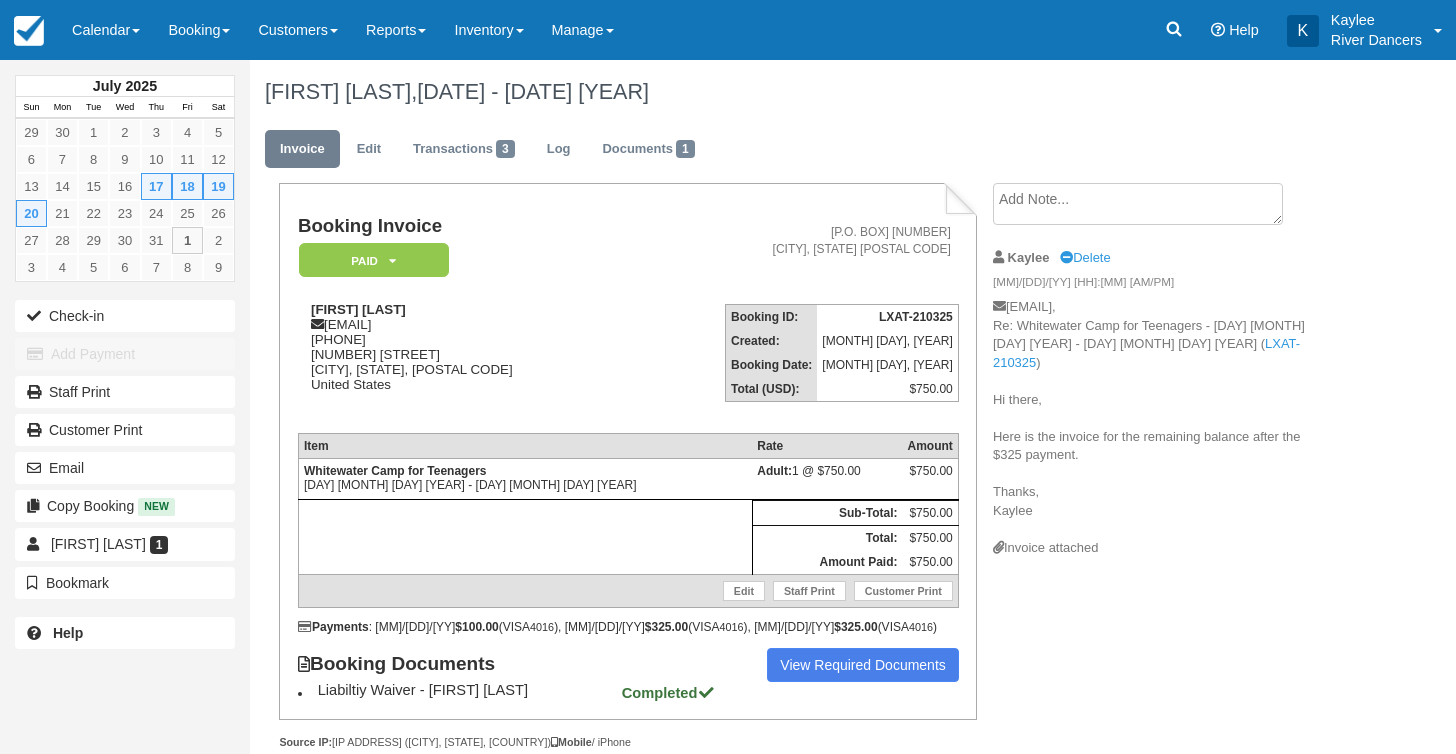scroll, scrollTop: 0, scrollLeft: 0, axis: both 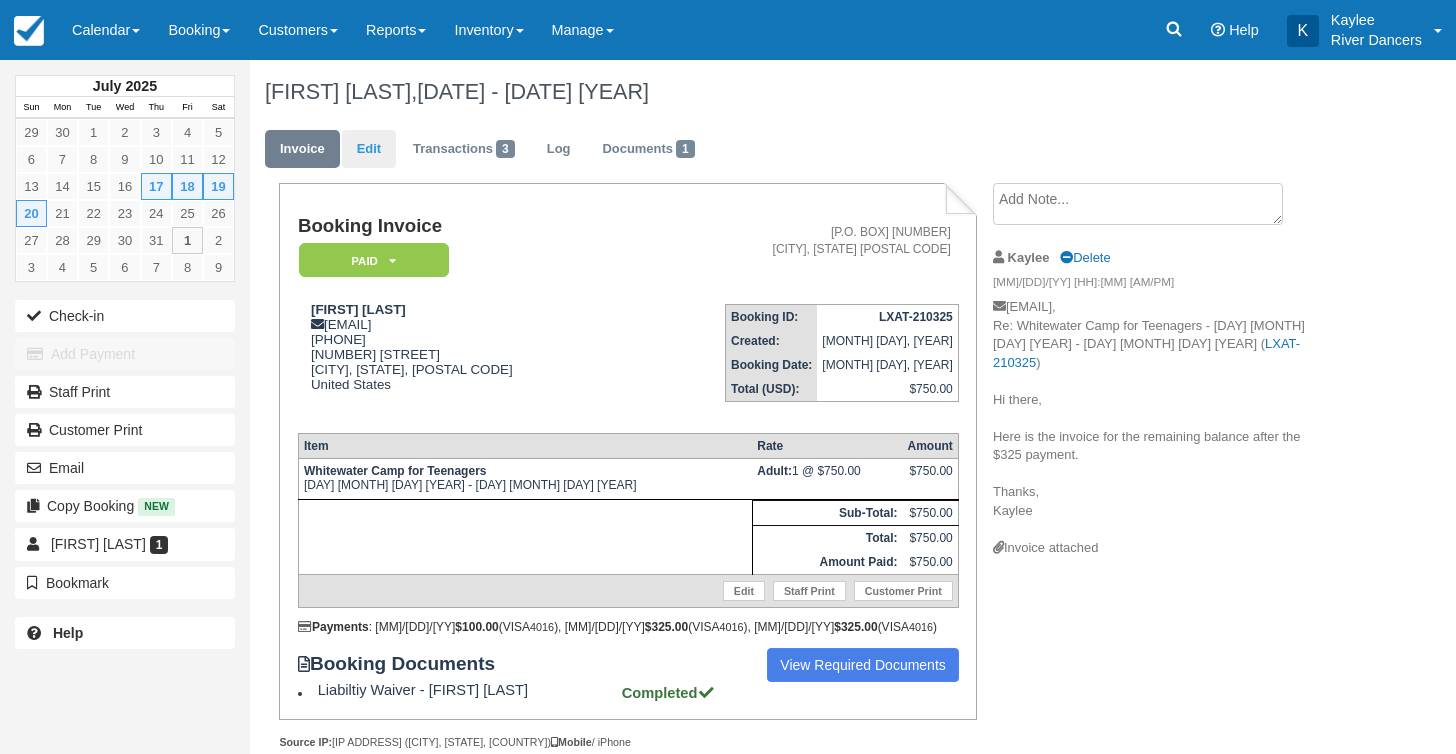 click on "Edit" at bounding box center [369, 149] 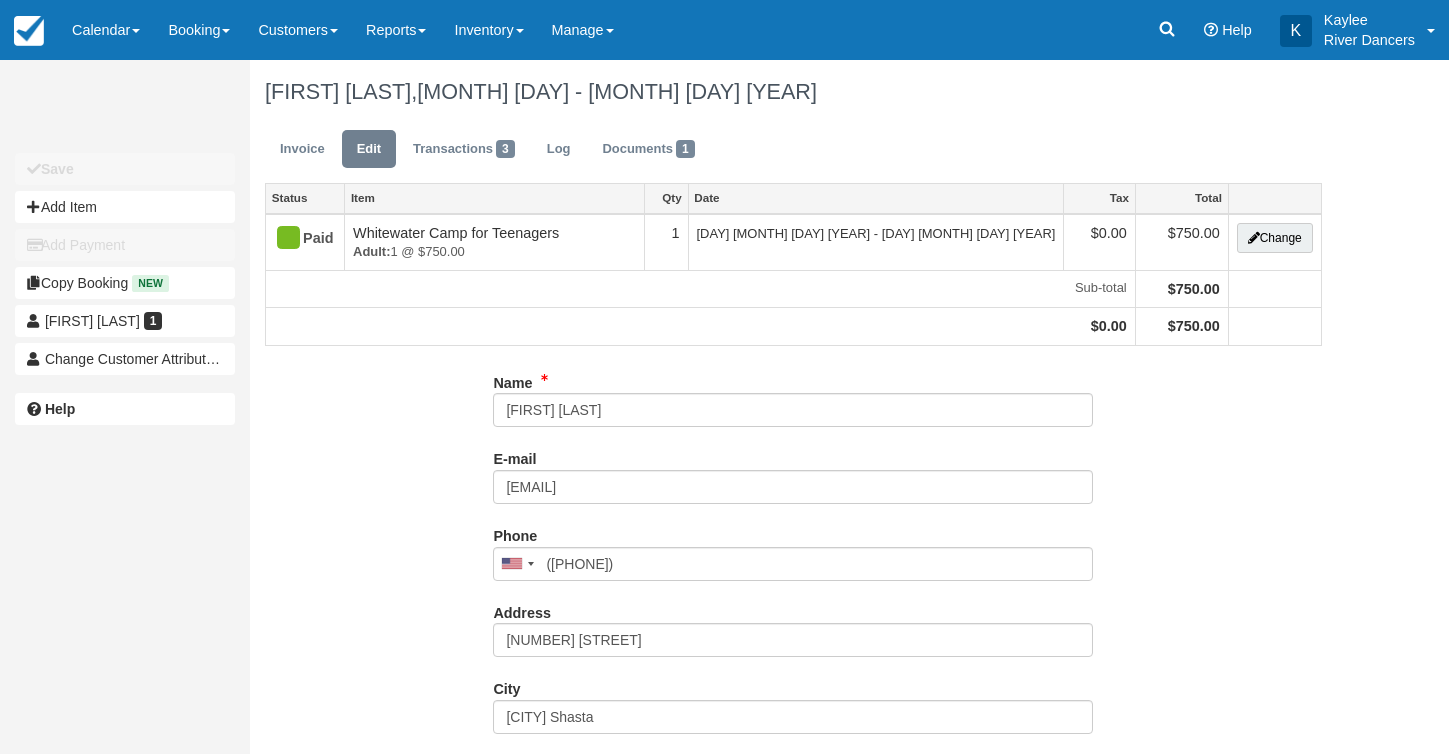 scroll, scrollTop: 0, scrollLeft: 0, axis: both 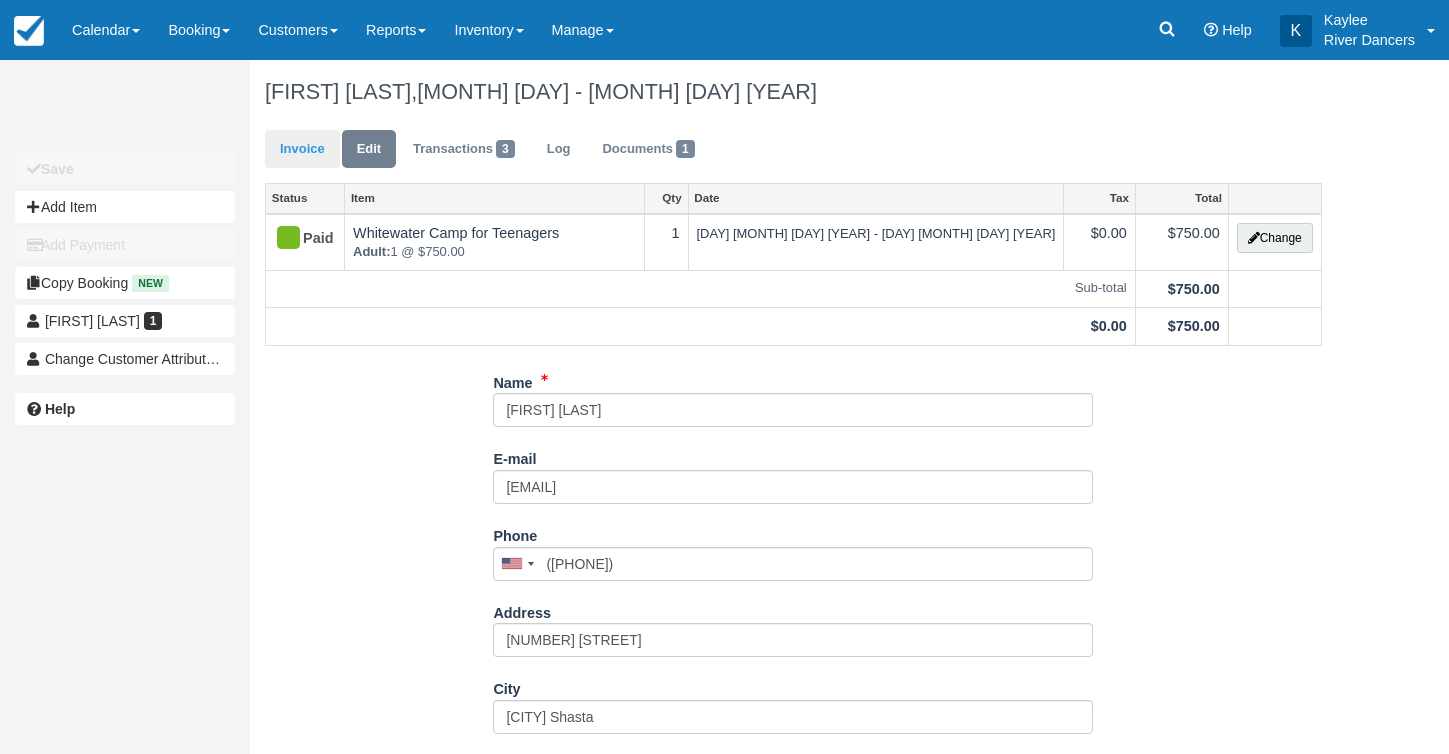 click on "Invoice" at bounding box center (302, 149) 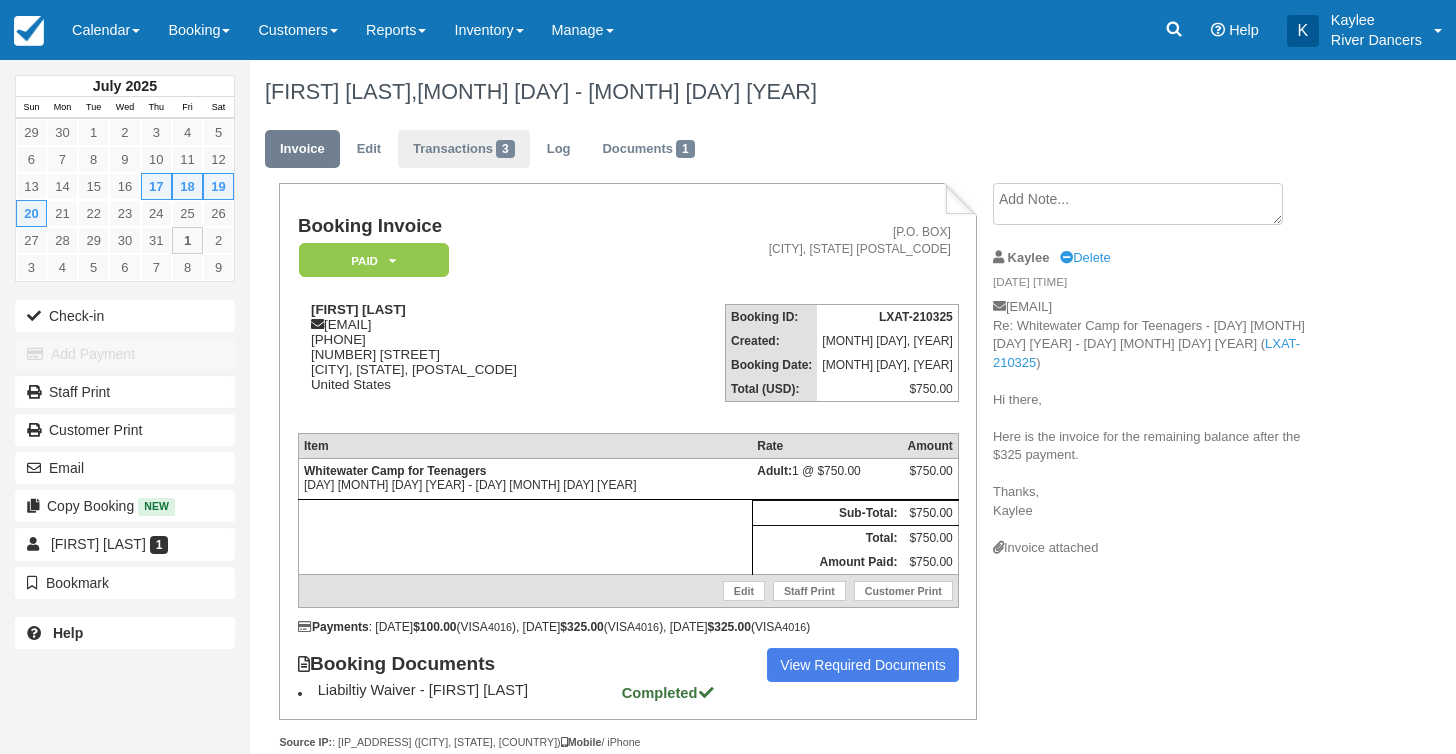 scroll, scrollTop: 0, scrollLeft: 0, axis: both 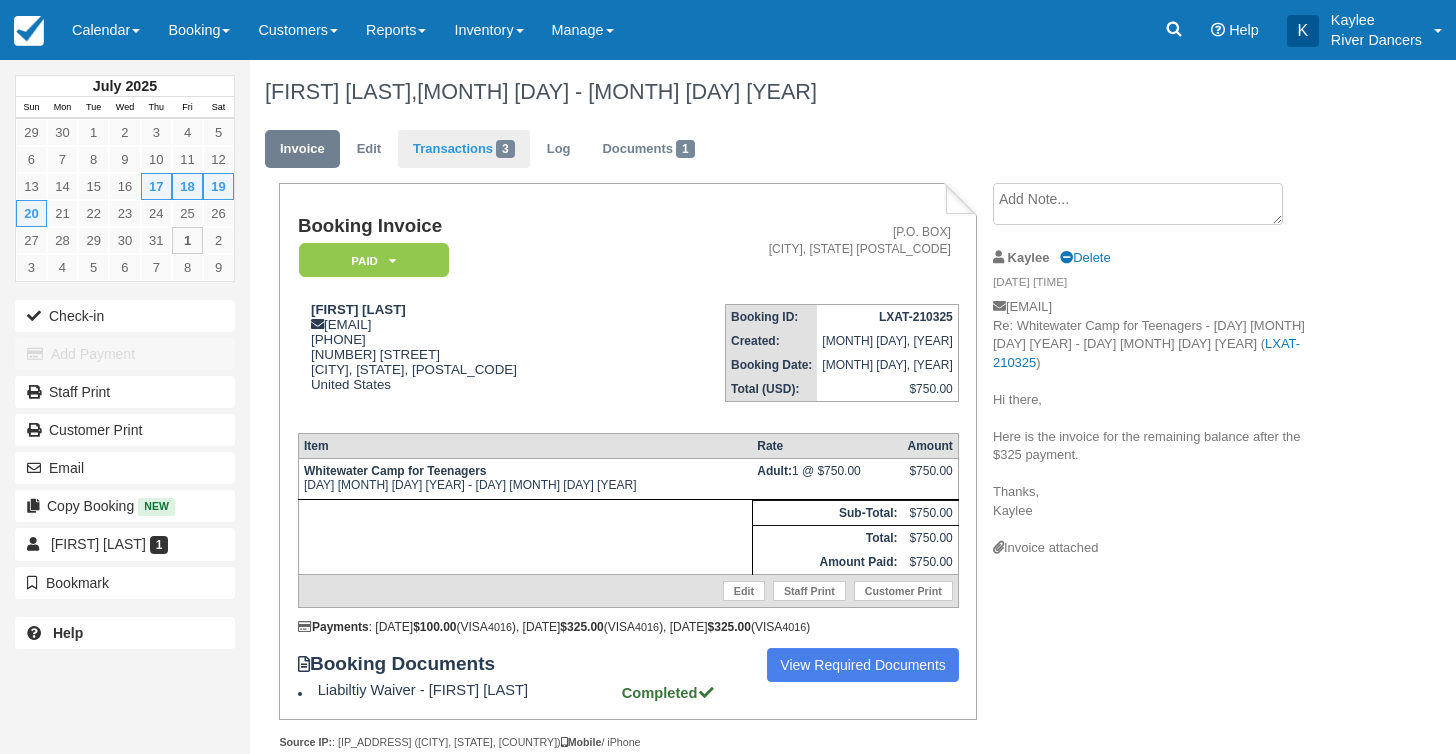 click on "Transactions  3" at bounding box center (464, 149) 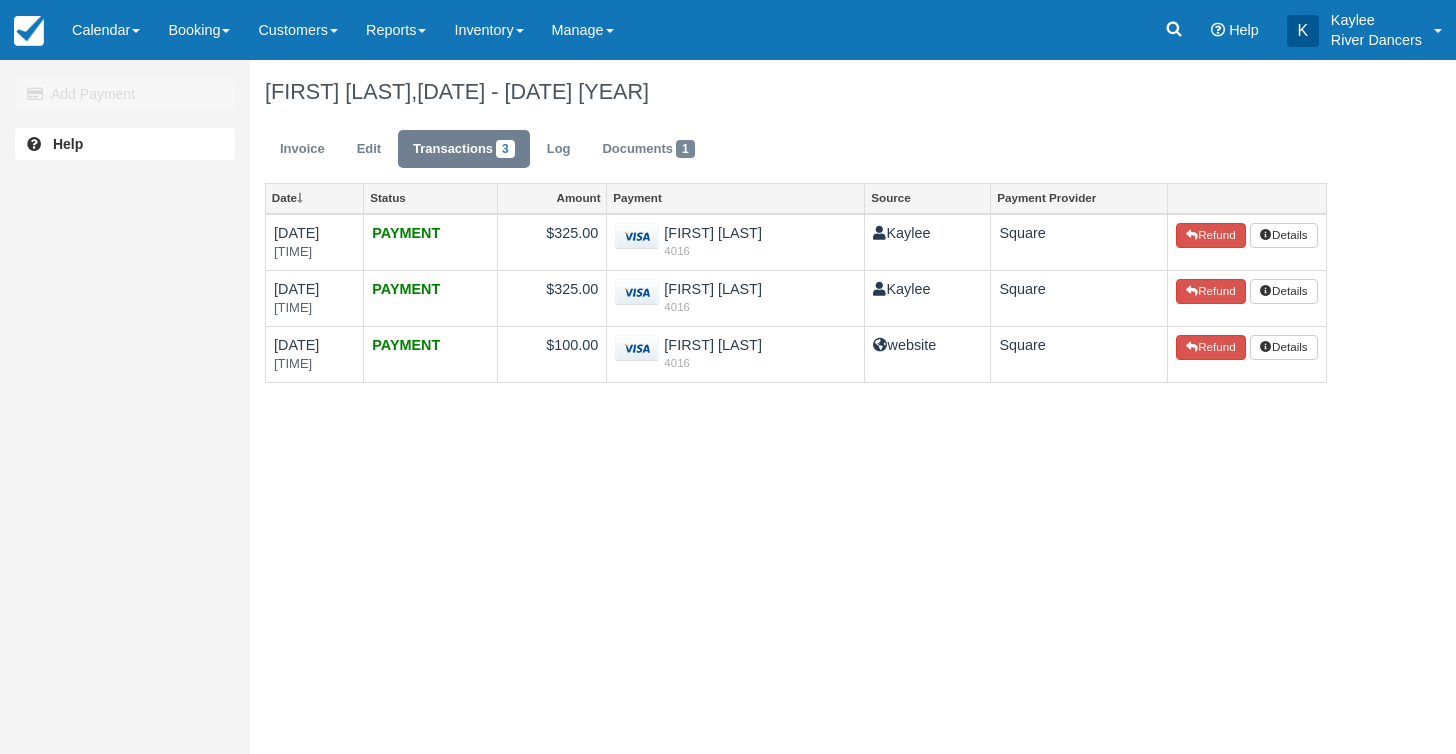 scroll, scrollTop: 0, scrollLeft: 0, axis: both 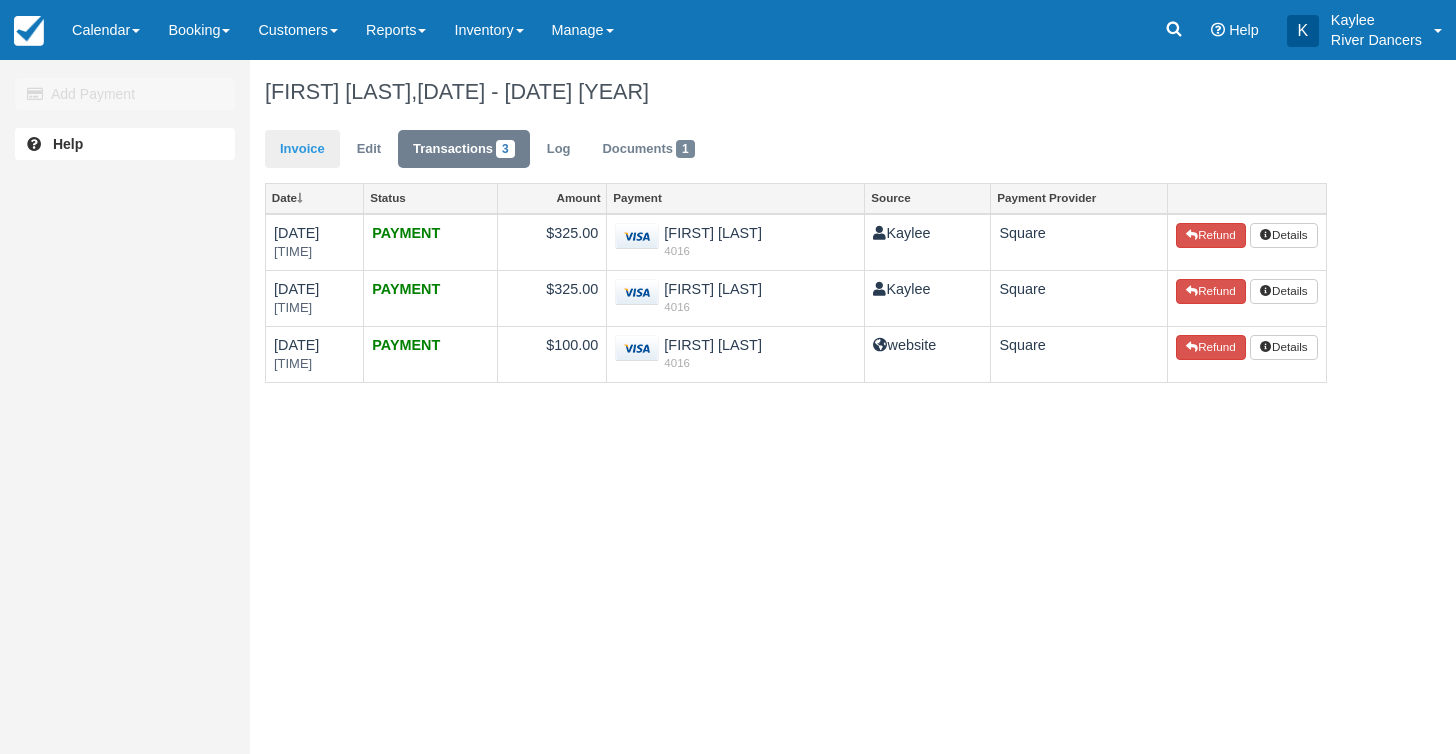 click on "Invoice" at bounding box center [302, 149] 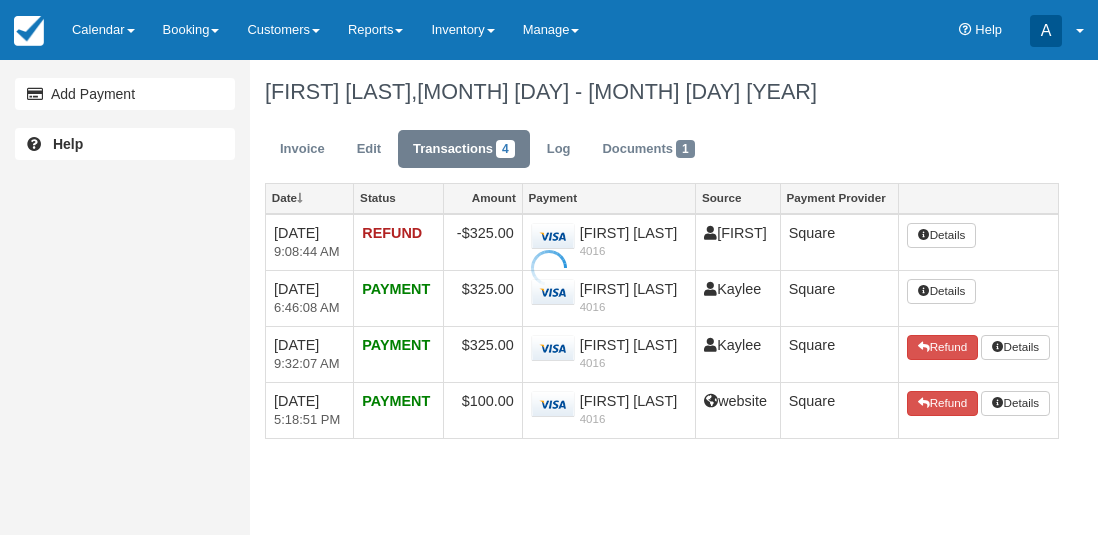 scroll, scrollTop: 0, scrollLeft: 0, axis: both 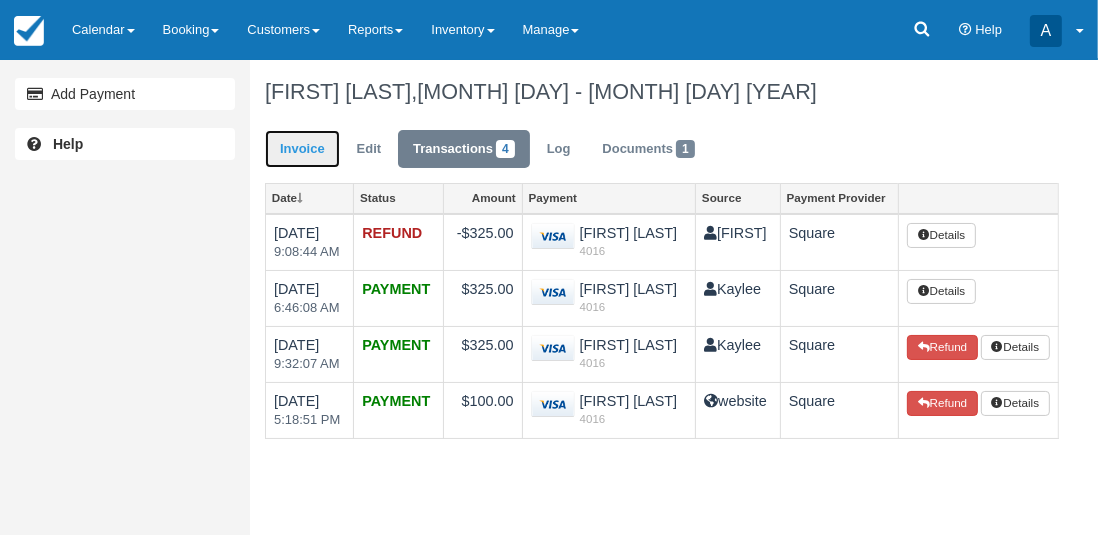 click on "Invoice" at bounding box center (302, 149) 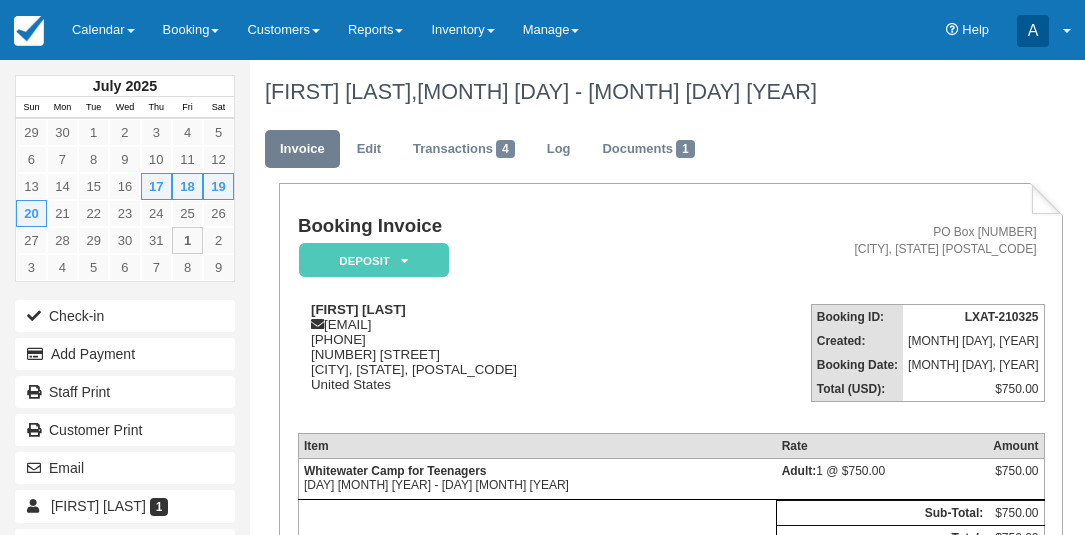 scroll, scrollTop: 0, scrollLeft: 0, axis: both 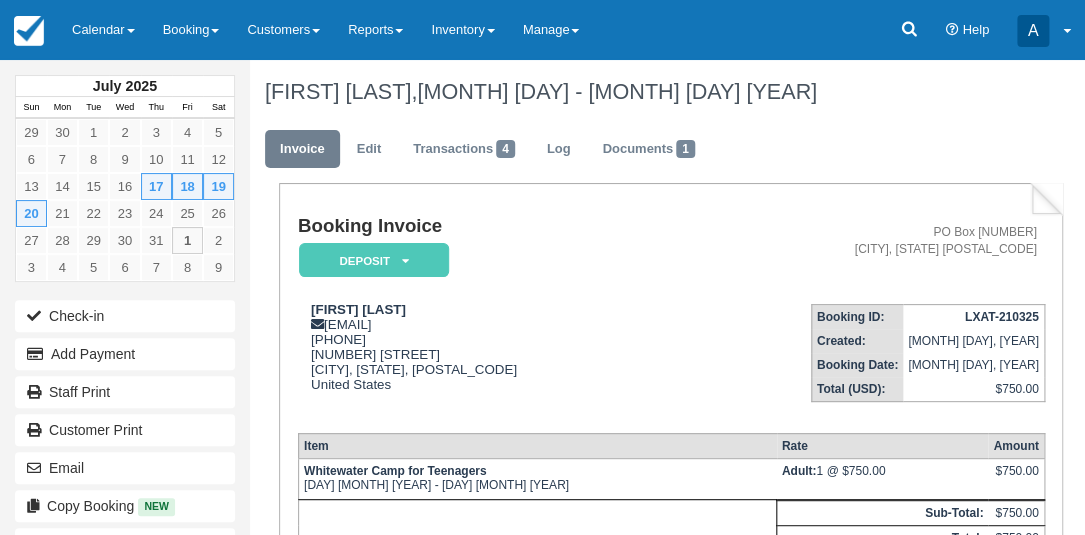 click on "Booking Invoice
Deposit   Pending Reserved Paid Waiting Cancelled
PO Box [NUMBER]
[CITY], [STATE] [POSTAL_CODE]
[FIRST] [LAST]  [EMAIL] [PHONE] [NUMBER] [STREET] [CITY], [STATE], [POSTAL_CODE] United States
View on Google Maps
Booking ID:
LXAT-210325
Created:
[MONTH] [DAY], [YEAR]
Booking Date:
[MONTH] [DAY], [YEAR]
Total (USD):
$750.00
Item
Rate
Amount
Whitewater Camp for Teenagers
[DAY] [MONTH] [YEAR] - [DAY] [MONTH] [YEAR]
Adult:  1 @ $750.00
$750.00" at bounding box center [657, 511] 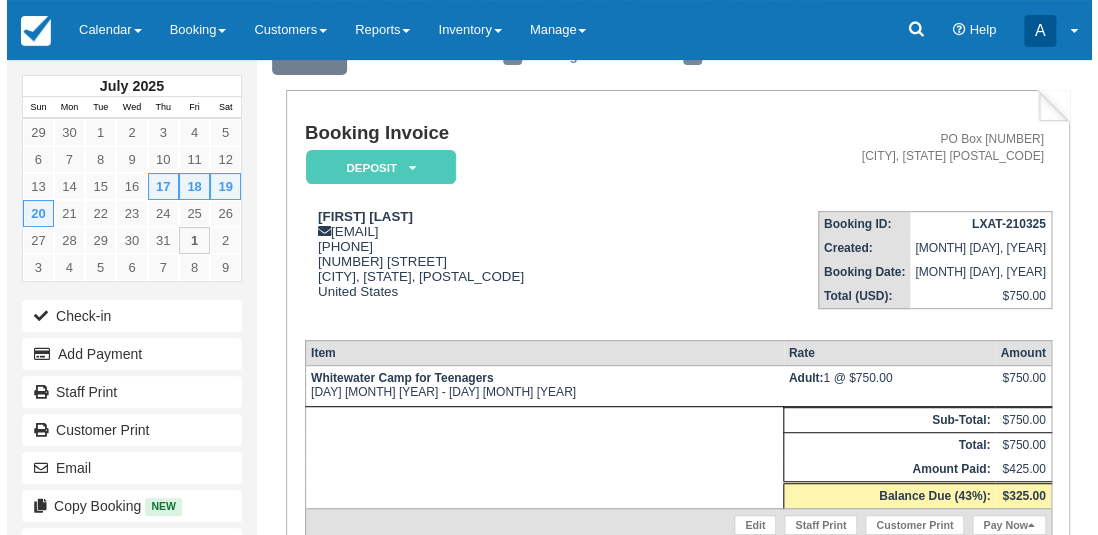 scroll, scrollTop: 109, scrollLeft: 0, axis: vertical 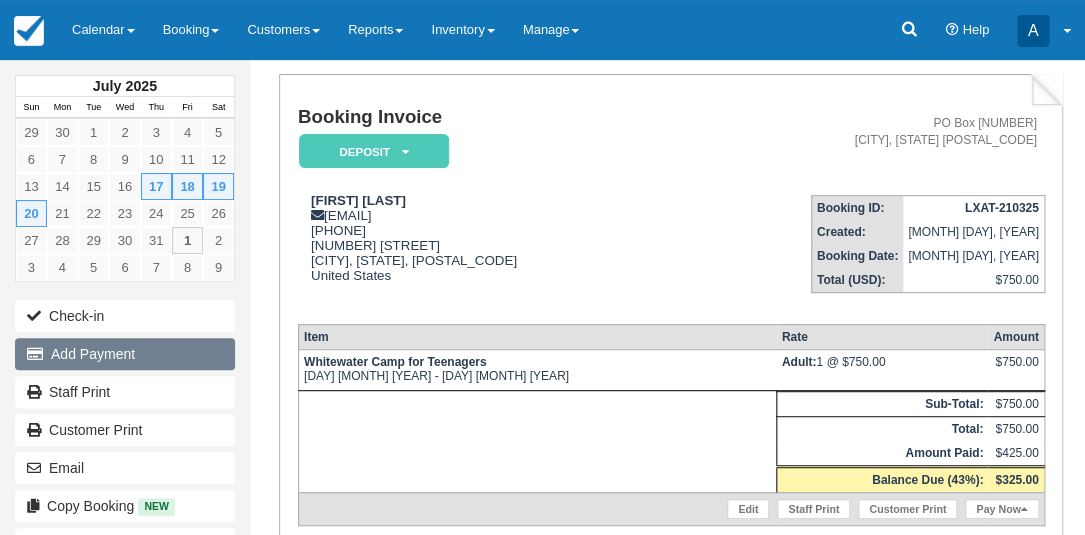 click on "Add Payment" at bounding box center [125, 354] 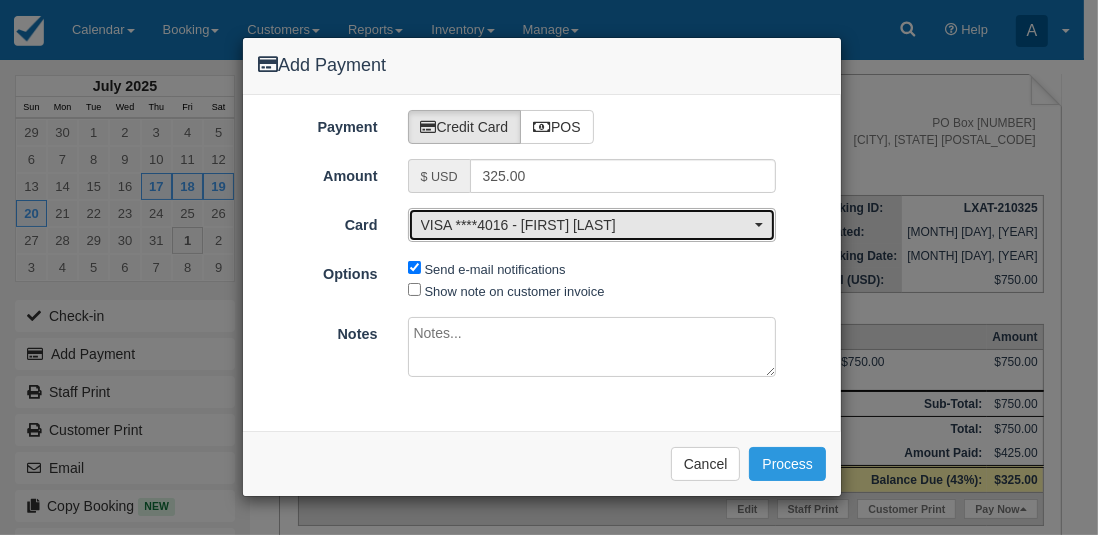 click on "VISA ****4016 - [FIRST] [LAST]" at bounding box center [592, 225] 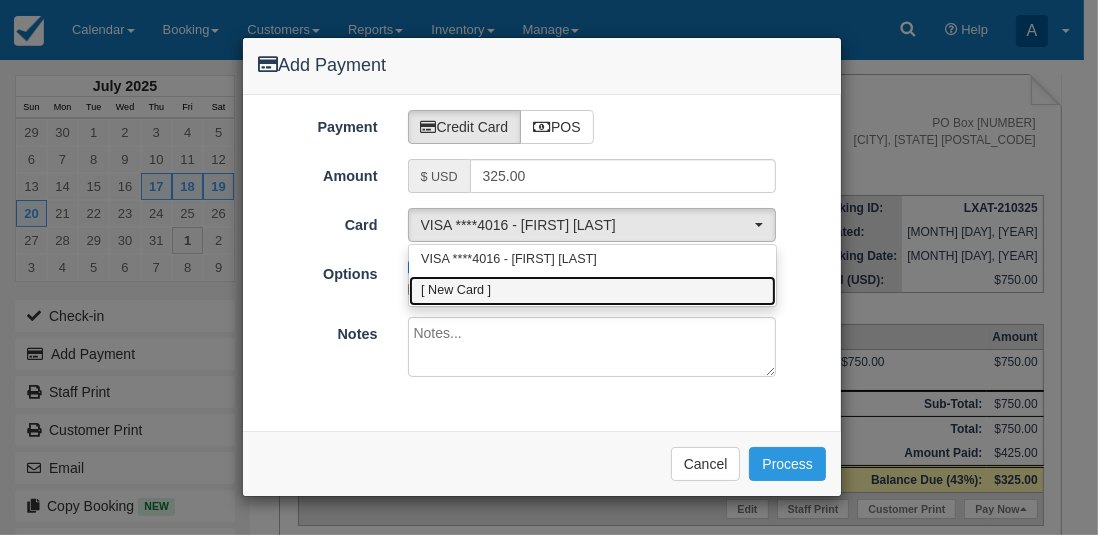click on "[ New Card ]" at bounding box center [592, 291] 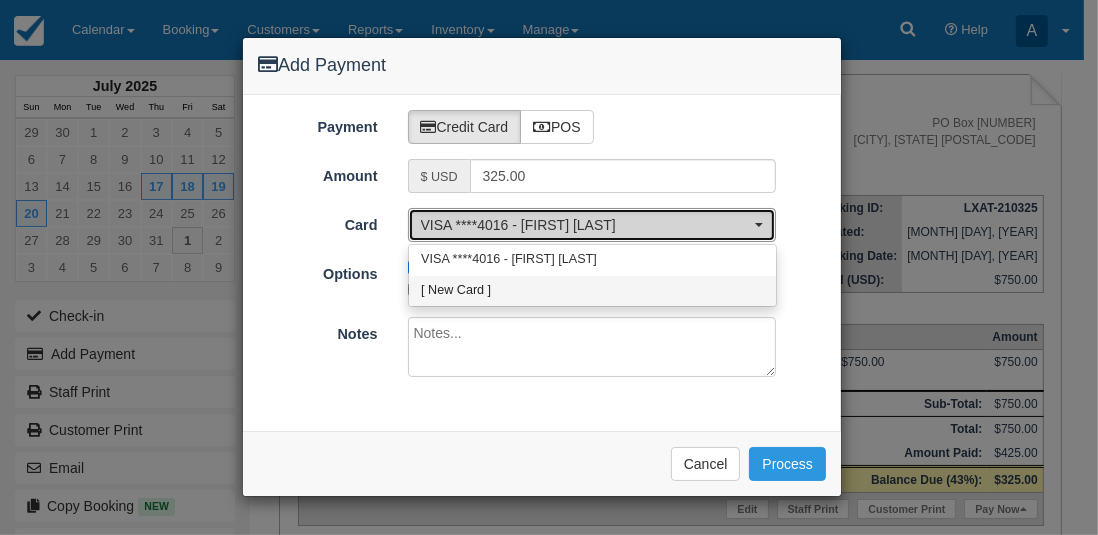 select on "0" 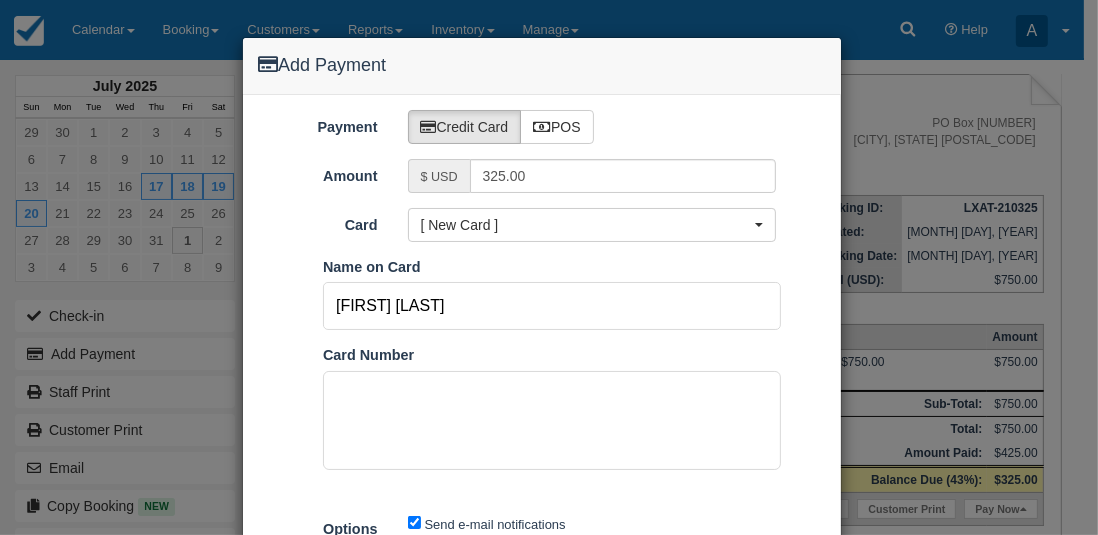click on "Cooper Coralle" at bounding box center (552, 306) 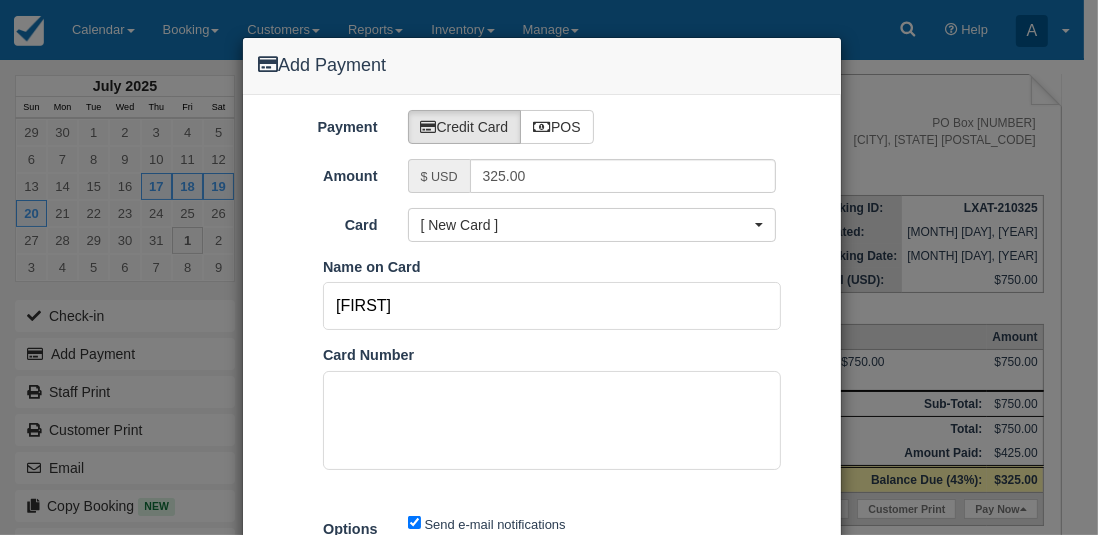 type on "C" 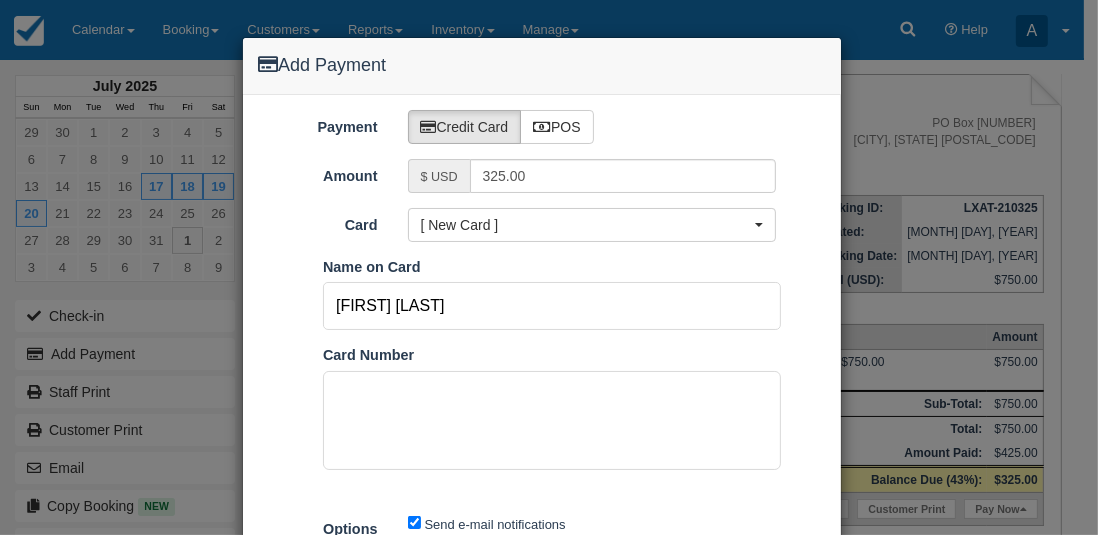 type on "Dean Carlston" 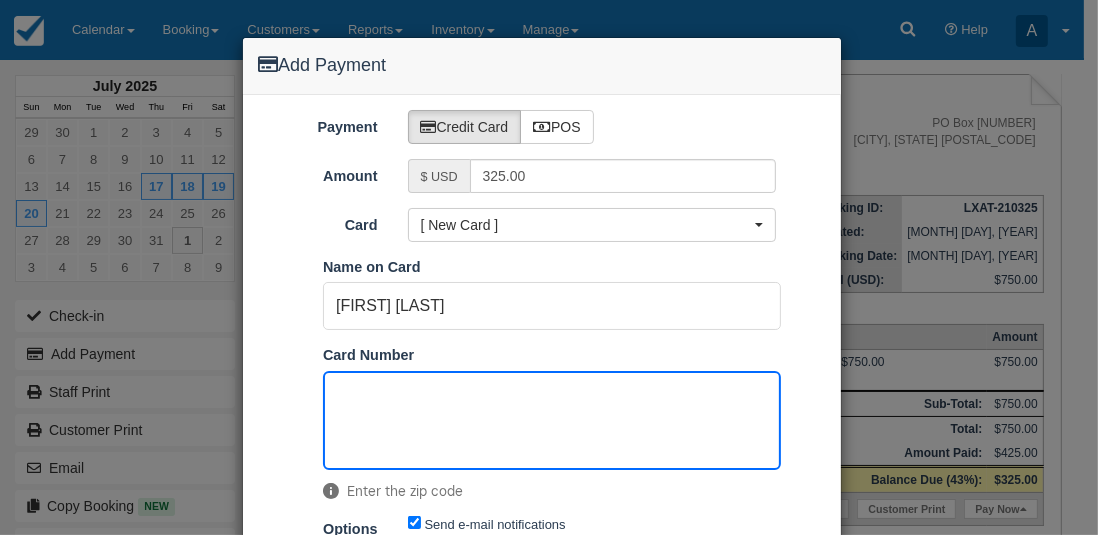 click on "Pay in Square App
Name on Card
Dean Carlston
Card Number
Enter the zip code" at bounding box center [542, 384] 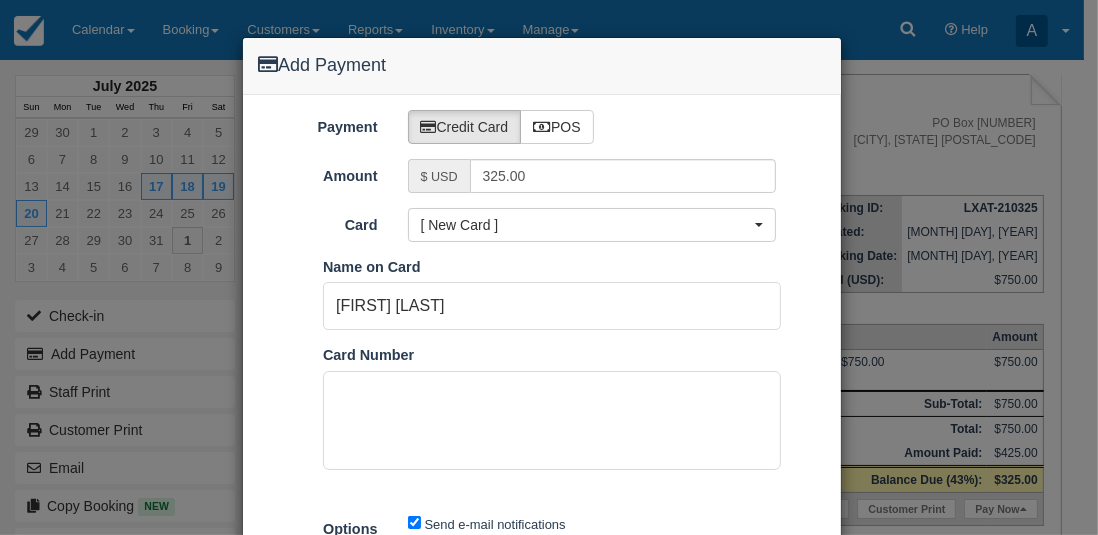 scroll, scrollTop: 36, scrollLeft: 0, axis: vertical 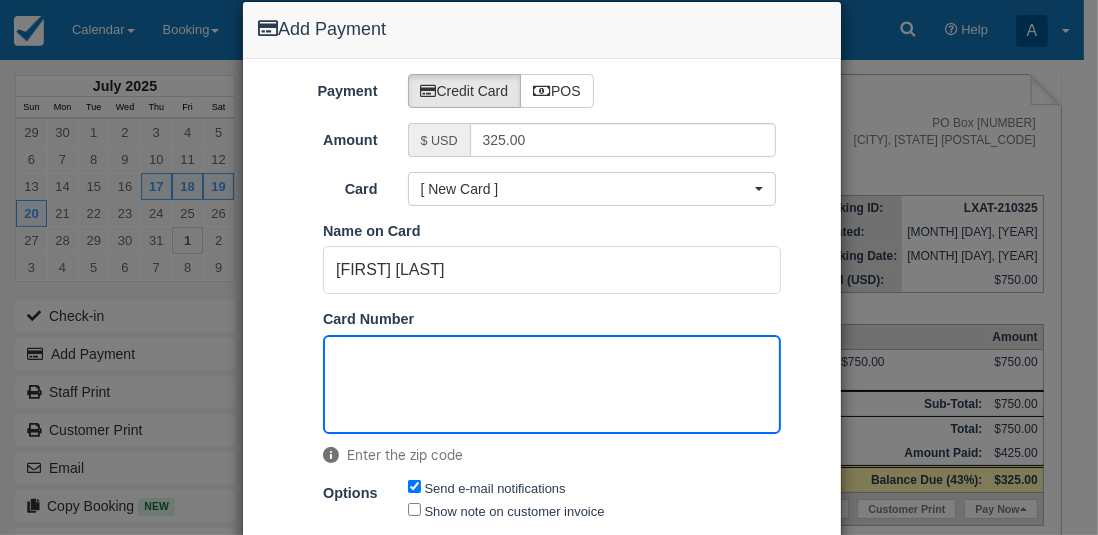 click on "Pay in Square App
Name on Card
Dean Carlston
Card Number
Enter the zip code" at bounding box center [542, 348] 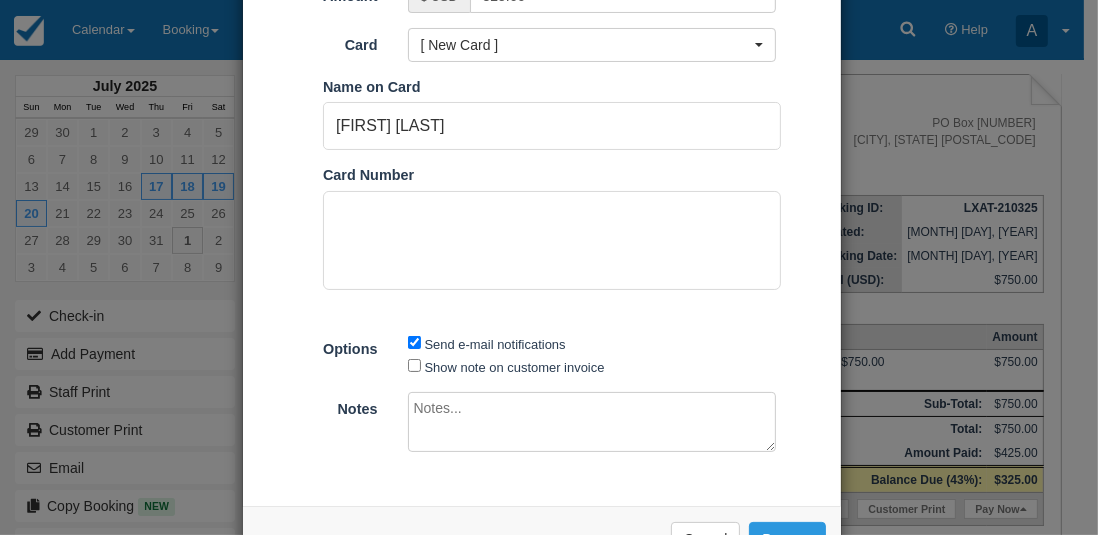 scroll, scrollTop: 181, scrollLeft: 0, axis: vertical 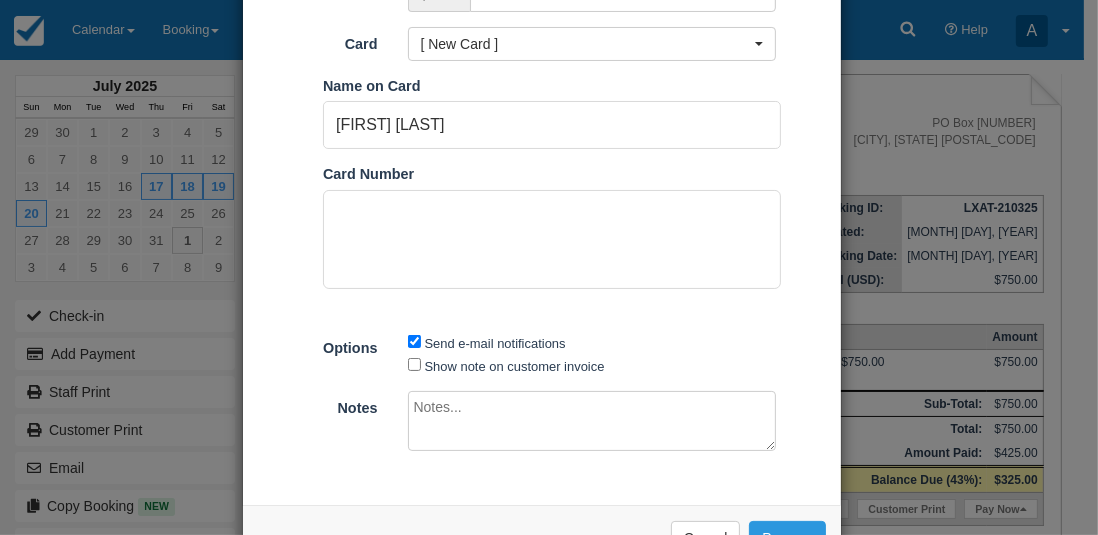 click on "Payment
Credit Card
POS
Amount
$ USD
325.00
Card
[ New Card ]
VISA ****4016 - Cooper Coralle [ New Card ]
Pay in Square App
Name on Card
Dean Carlston
Card Number
User Account
Aaron   Aaron cocreativecoaching Jenn Kaylee Aaron cocreativecoaching Jenn Kaylee
Payment Code
Payment Type
POS - Cash     POS - Cash   POS - VISA   POS - MasterCard   POS - AMEX   POS - Credit   POS - Debit   POS - Voucher   Check   Bank Transfer   Gift Certificate" at bounding box center (542, 209) 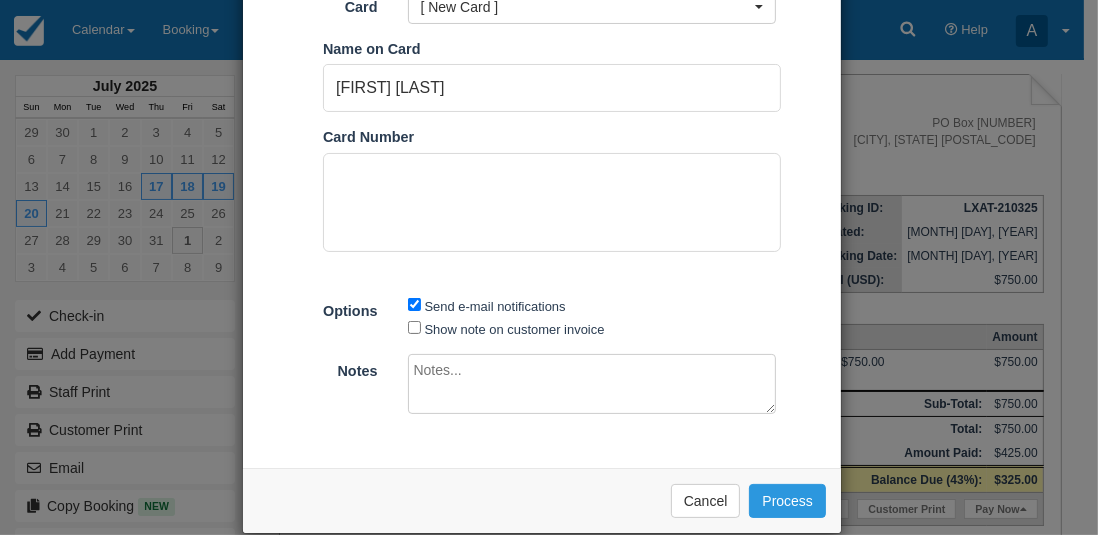 scroll, scrollTop: 248, scrollLeft: 0, axis: vertical 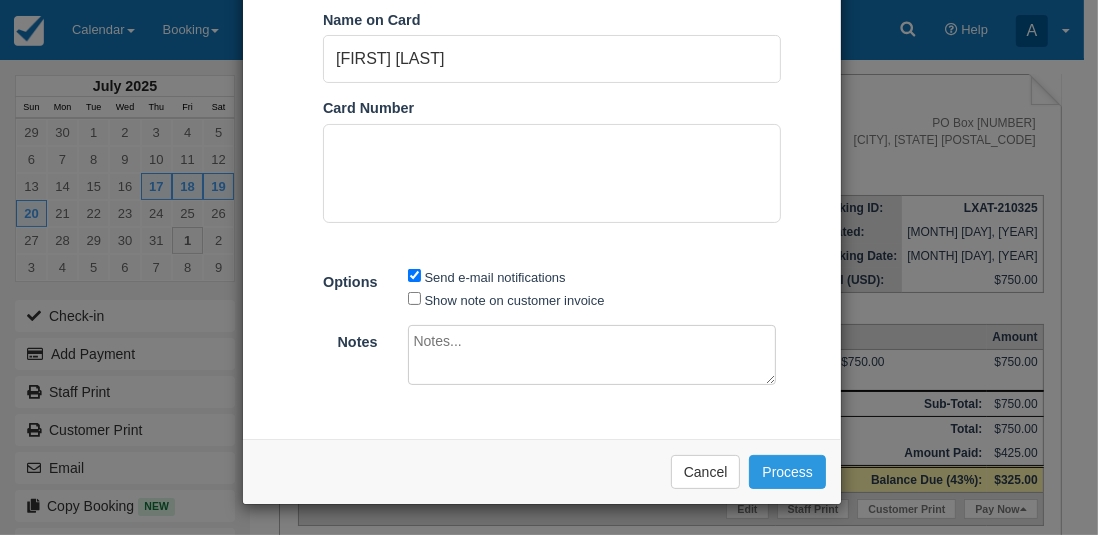 click on "Payment
Credit Card
POS
Amount
$ USD
325.00
Card
[ New Card ]
VISA ****4016 - Cooper Coralle [ New Card ]
Pay in Square App
Name on Card
Dean Carlston
Card Number
User Account
Aaron   Aaron cocreativecoaching Jenn Kaylee Aaron cocreativecoaching Jenn Kaylee
Payment Code
Payment Type
POS - Cash     POS - Cash   POS - VISA   POS - MasterCard   POS - AMEX   POS - Credit   POS - Debit   POS - Voucher   Check   Bank Transfer   Gift Certificate" at bounding box center (542, 143) 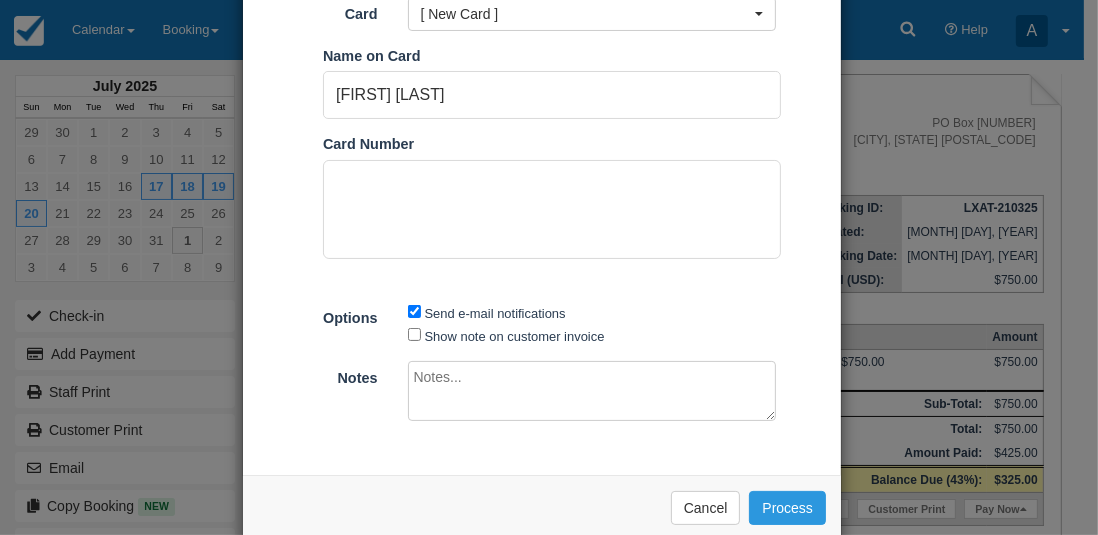 scroll, scrollTop: 248, scrollLeft: 0, axis: vertical 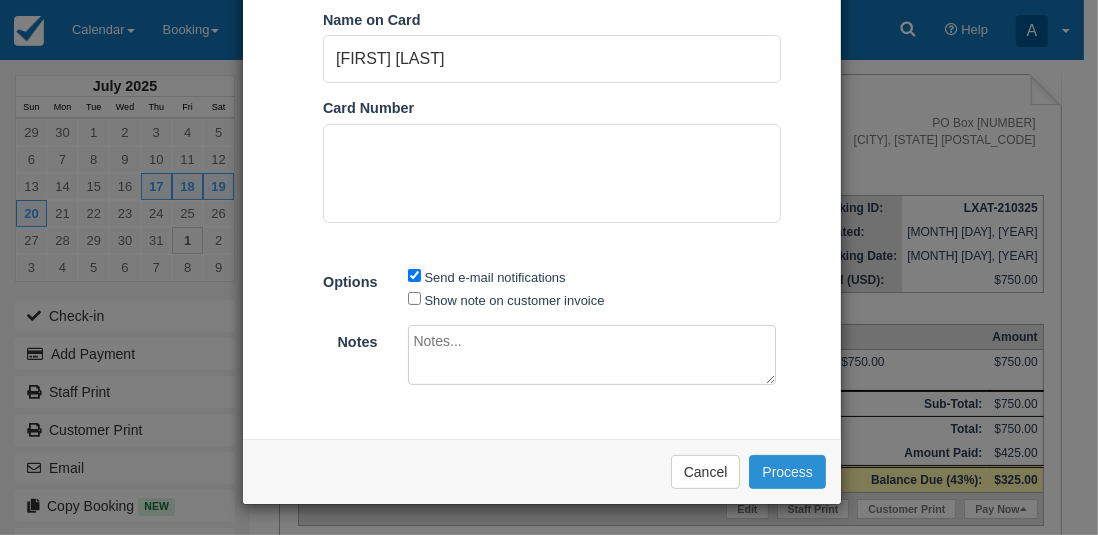 click on "Process" at bounding box center (787, 472) 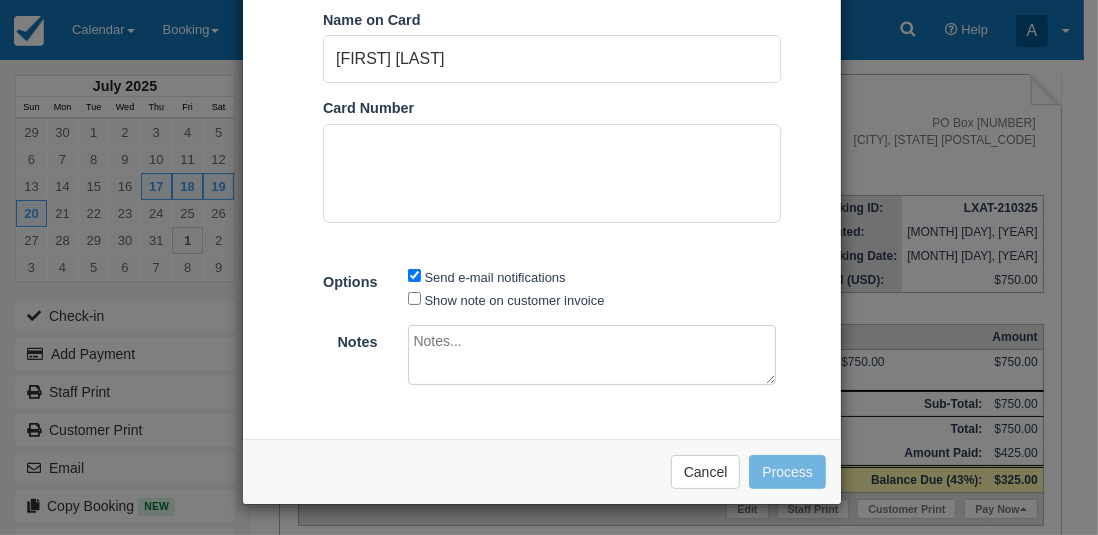 scroll, scrollTop: 247, scrollLeft: 0, axis: vertical 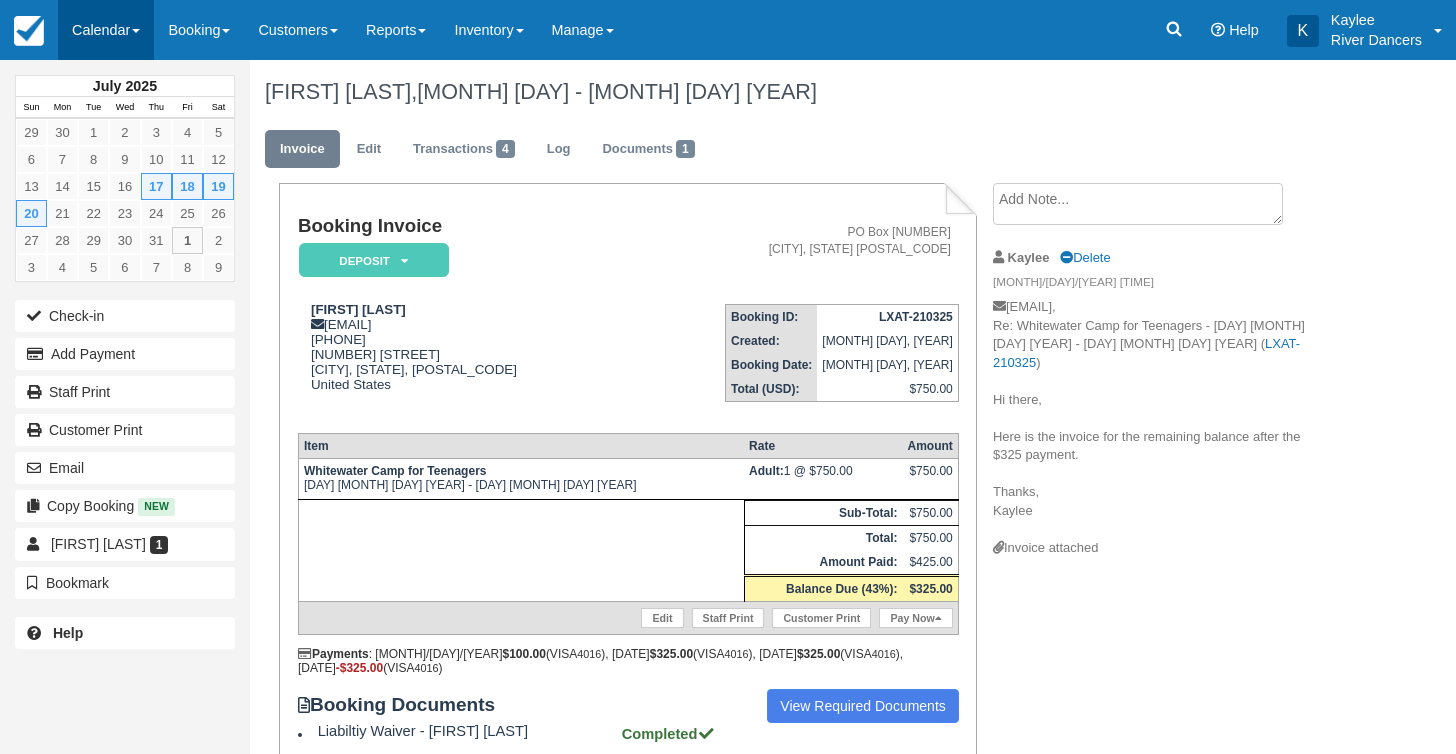 click on "Calendar" at bounding box center [106, 30] 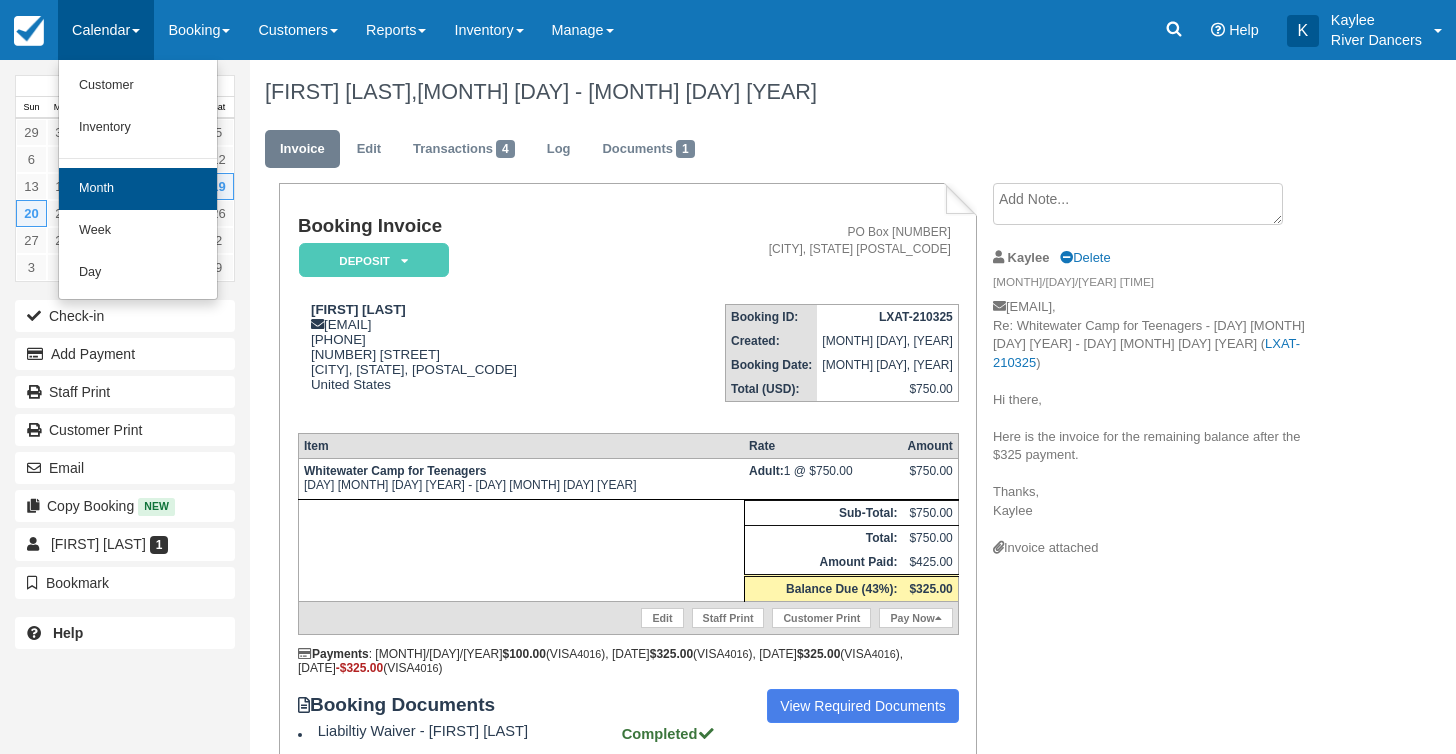 click on "Month" at bounding box center (138, 189) 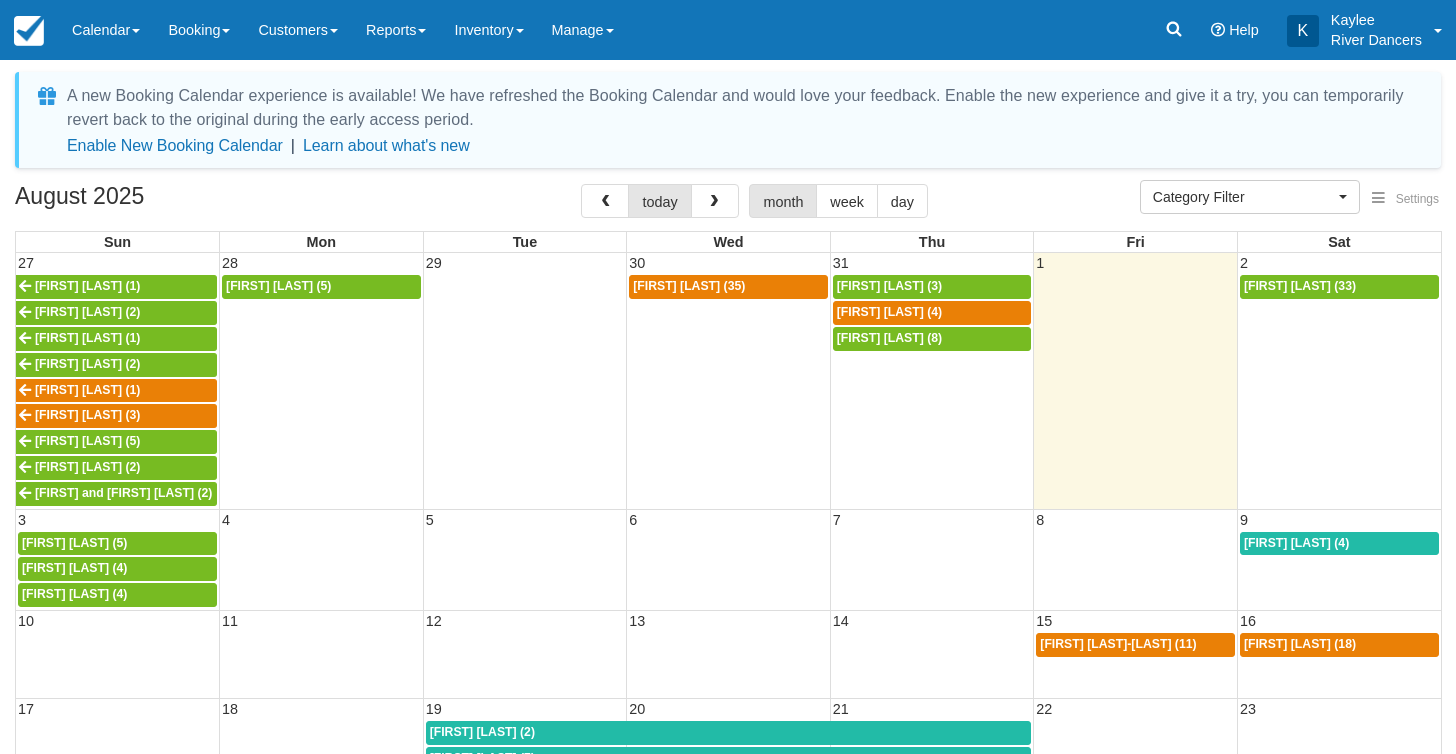 select 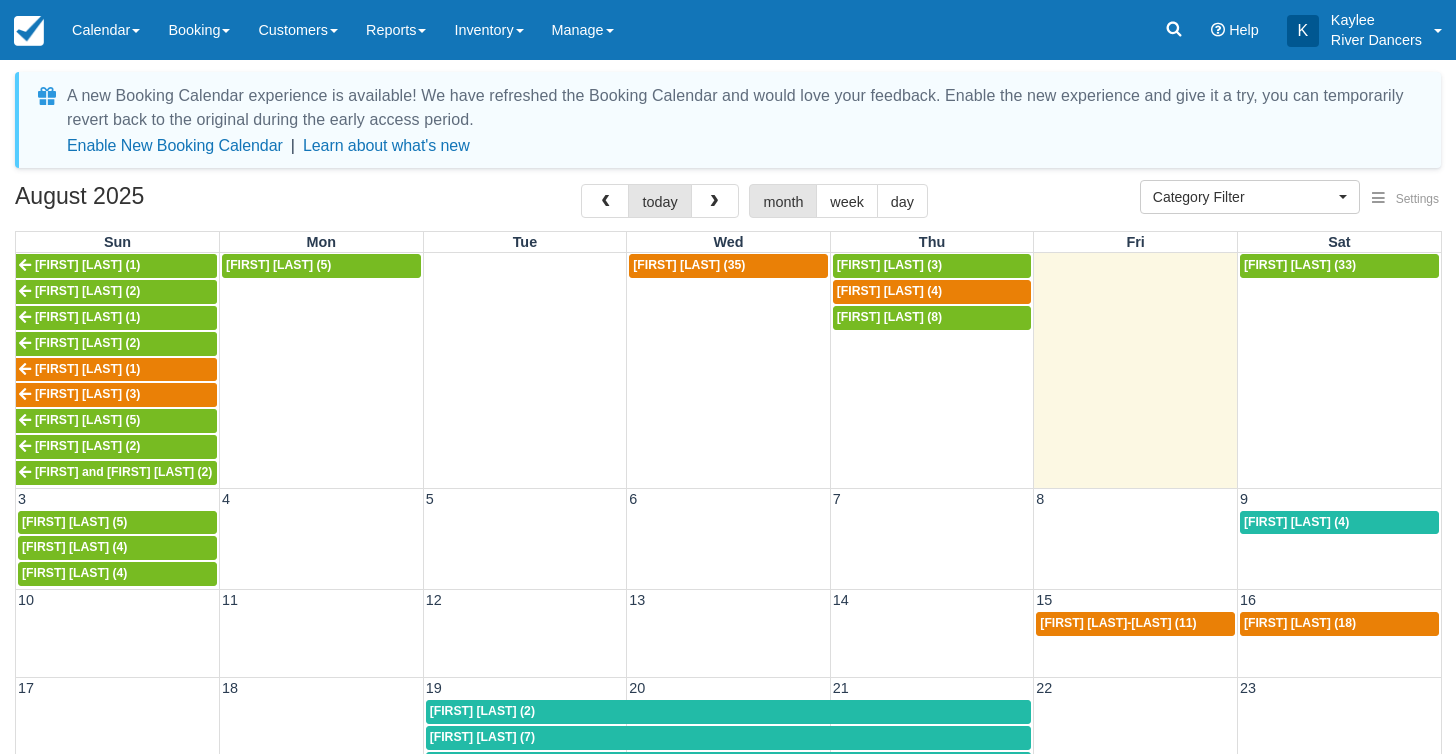 scroll, scrollTop: 20, scrollLeft: 0, axis: vertical 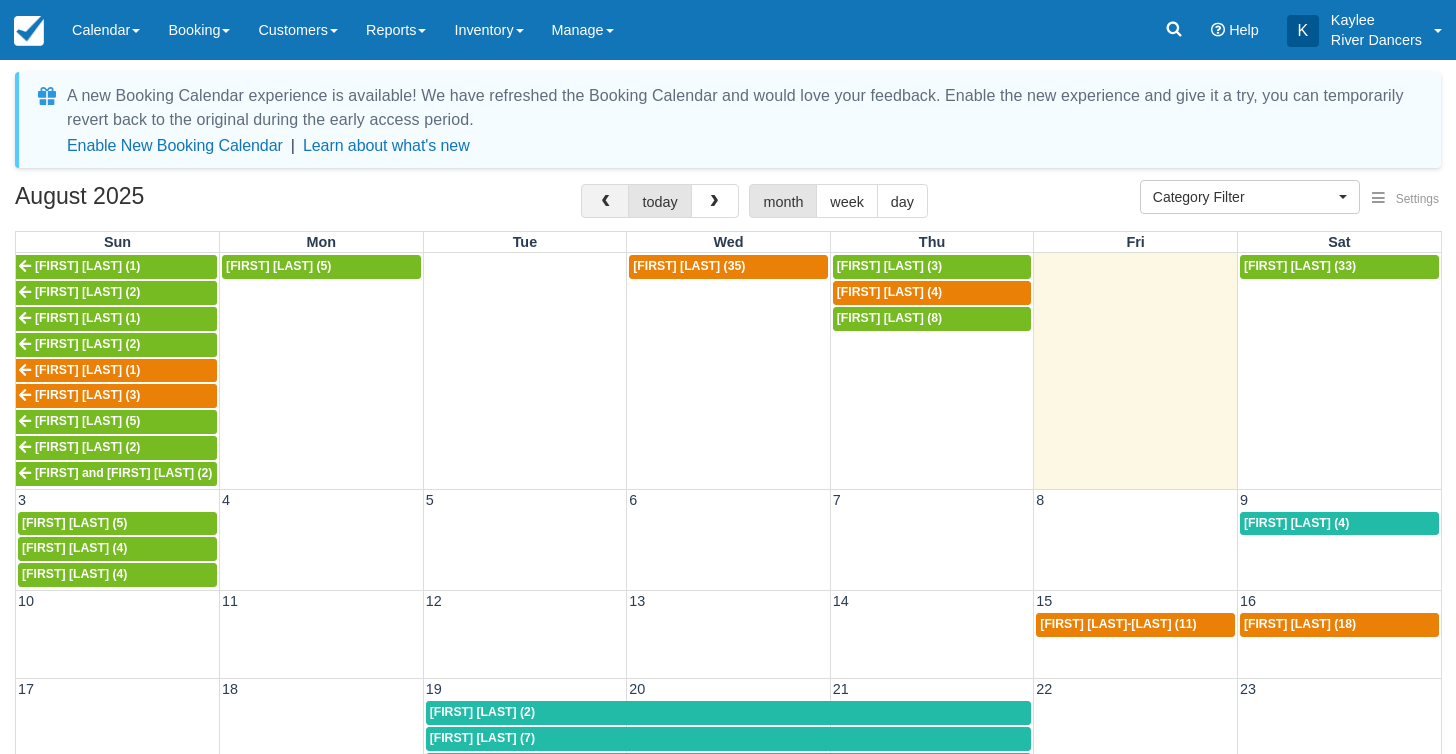 click at bounding box center (605, 202) 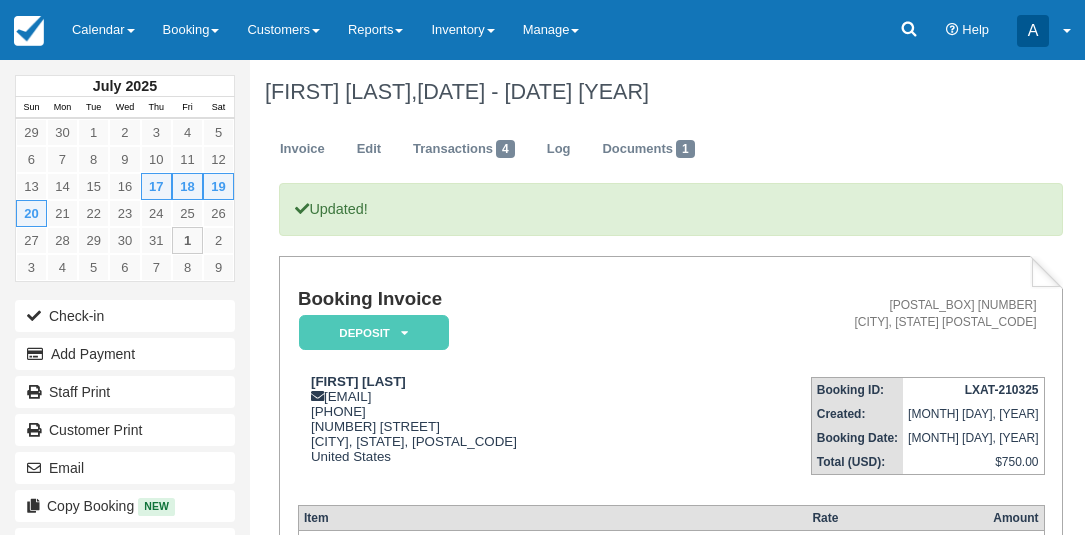 scroll, scrollTop: 0, scrollLeft: 0, axis: both 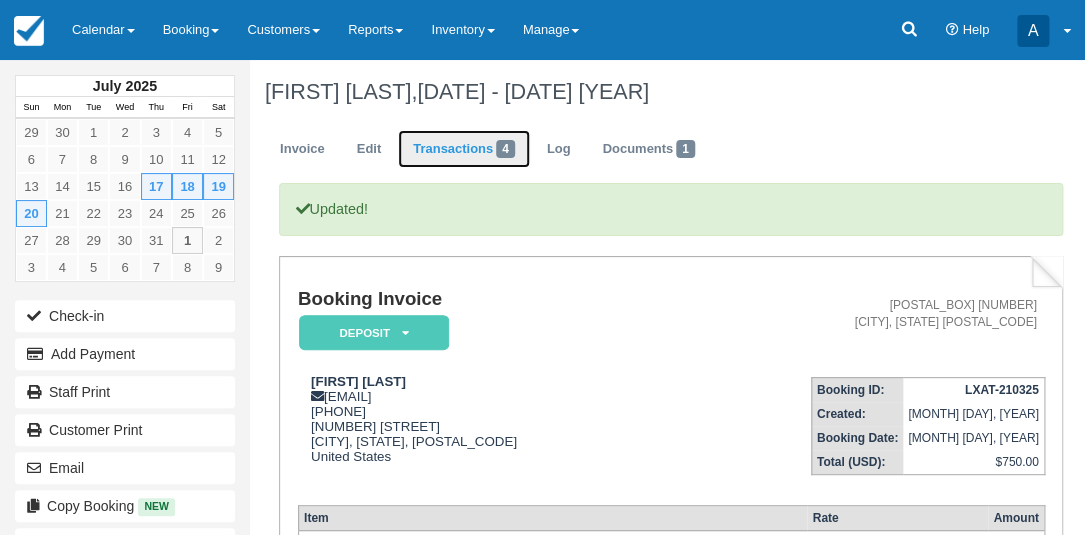 click on "Transactions  4" at bounding box center [464, 149] 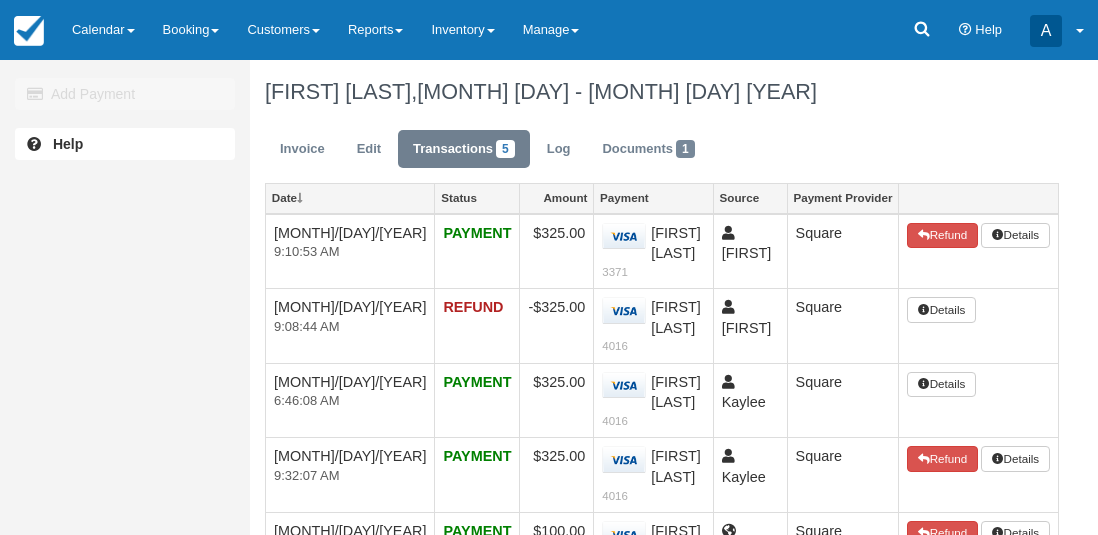 scroll, scrollTop: 0, scrollLeft: 0, axis: both 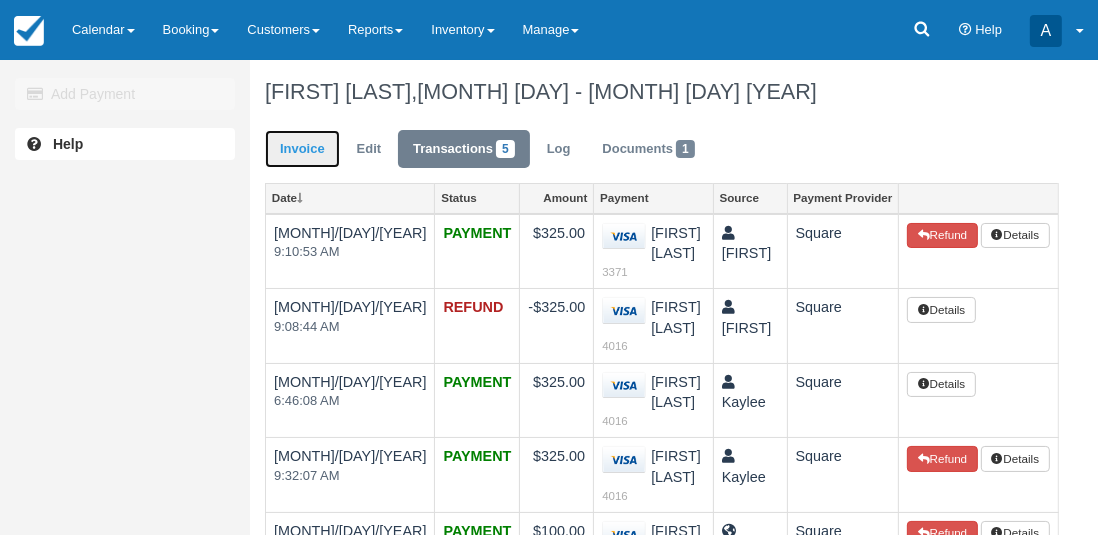 click on "Invoice" at bounding box center (302, 149) 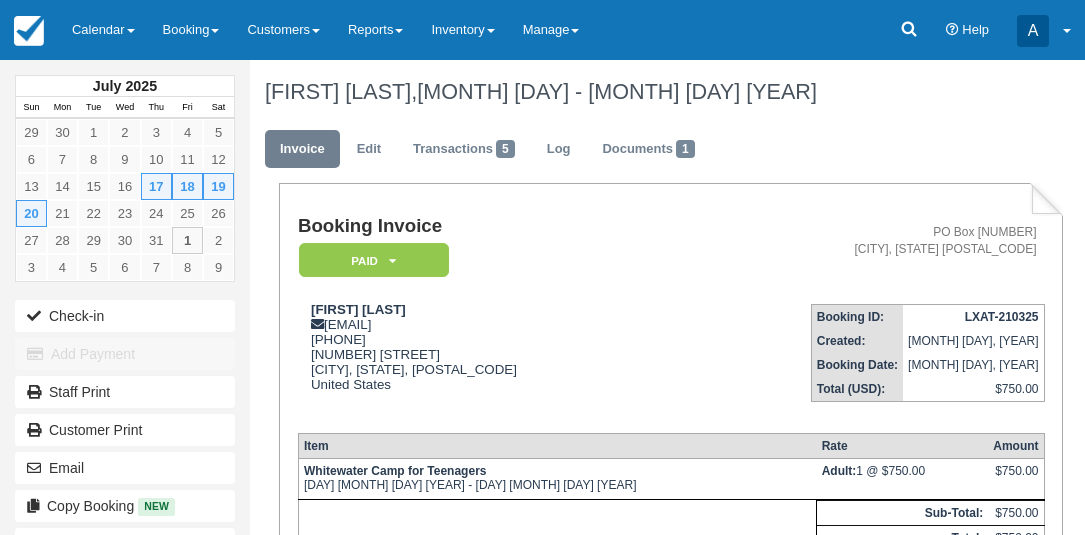 scroll, scrollTop: 0, scrollLeft: 0, axis: both 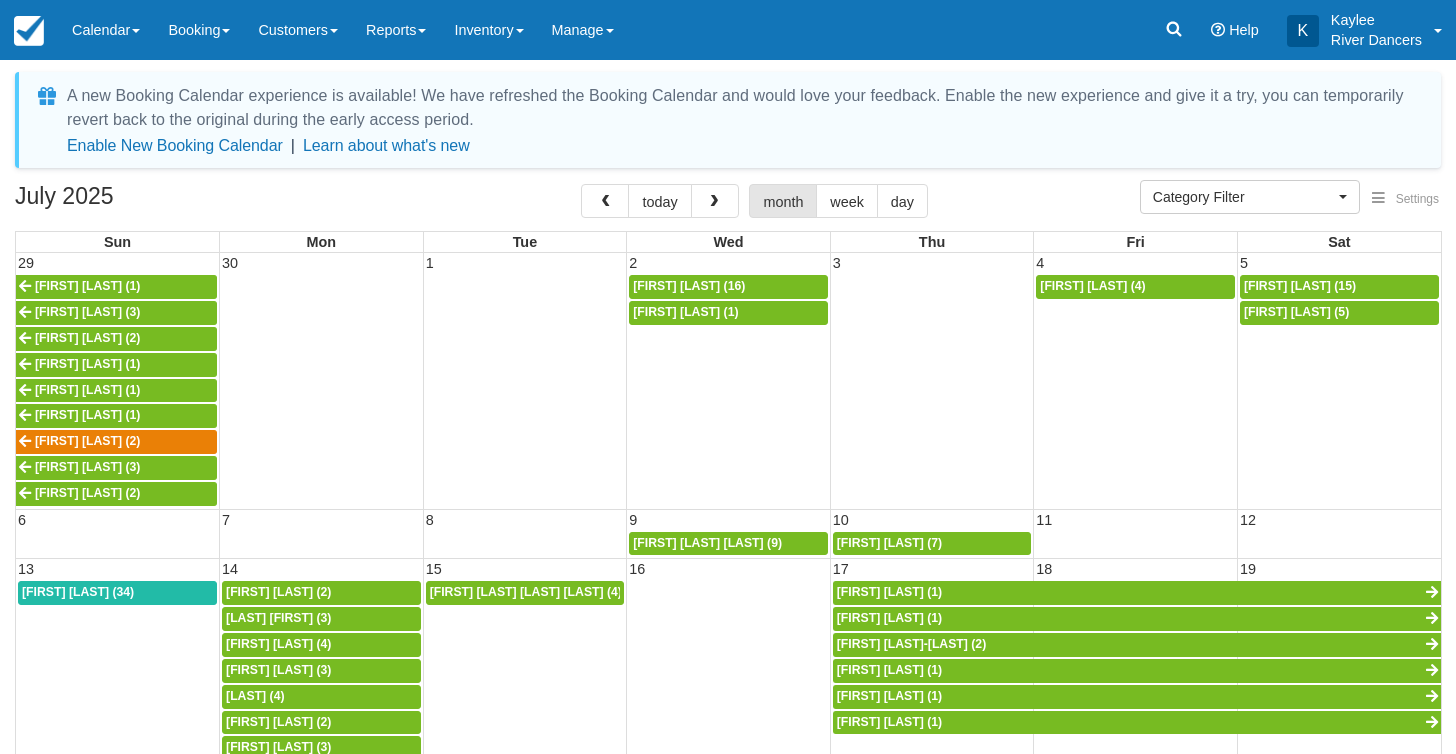 select 